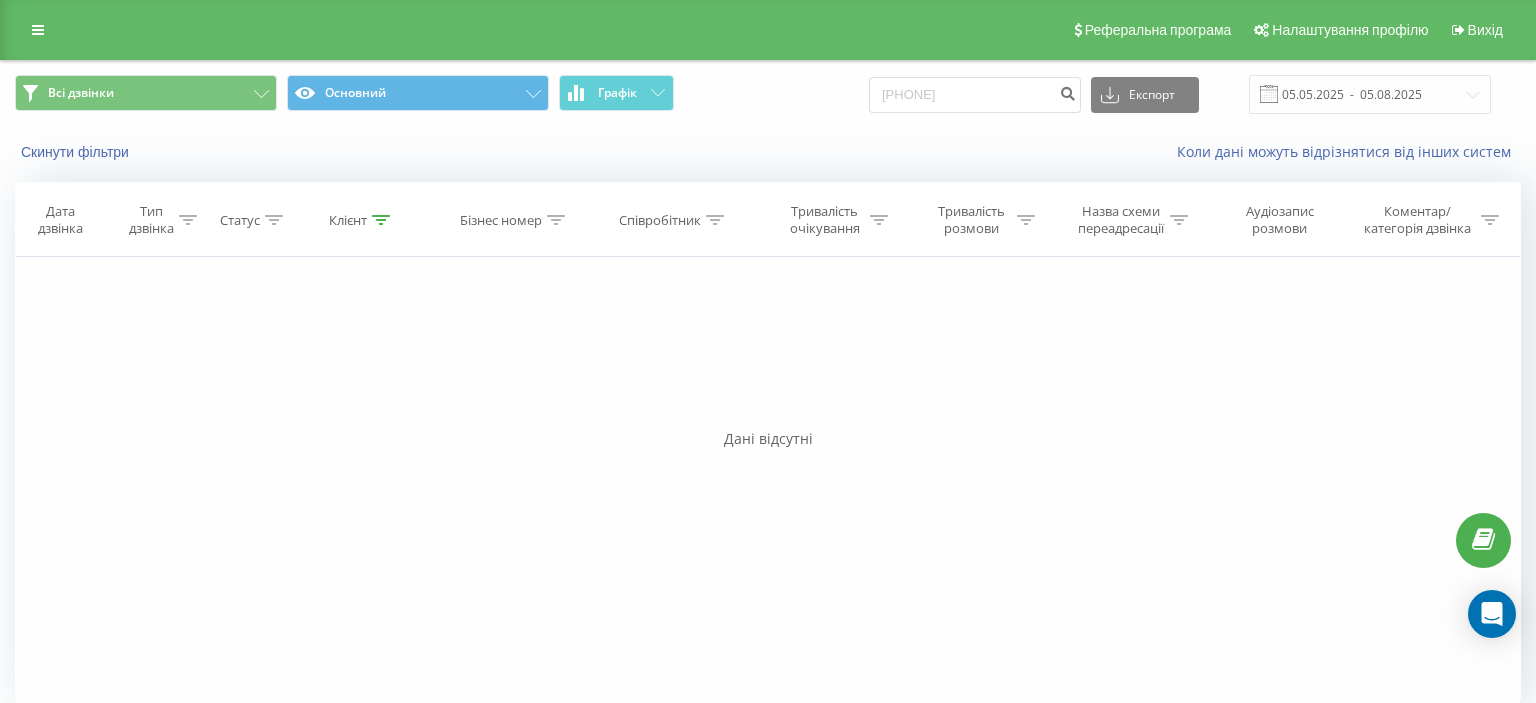 scroll, scrollTop: 0, scrollLeft: 0, axis: both 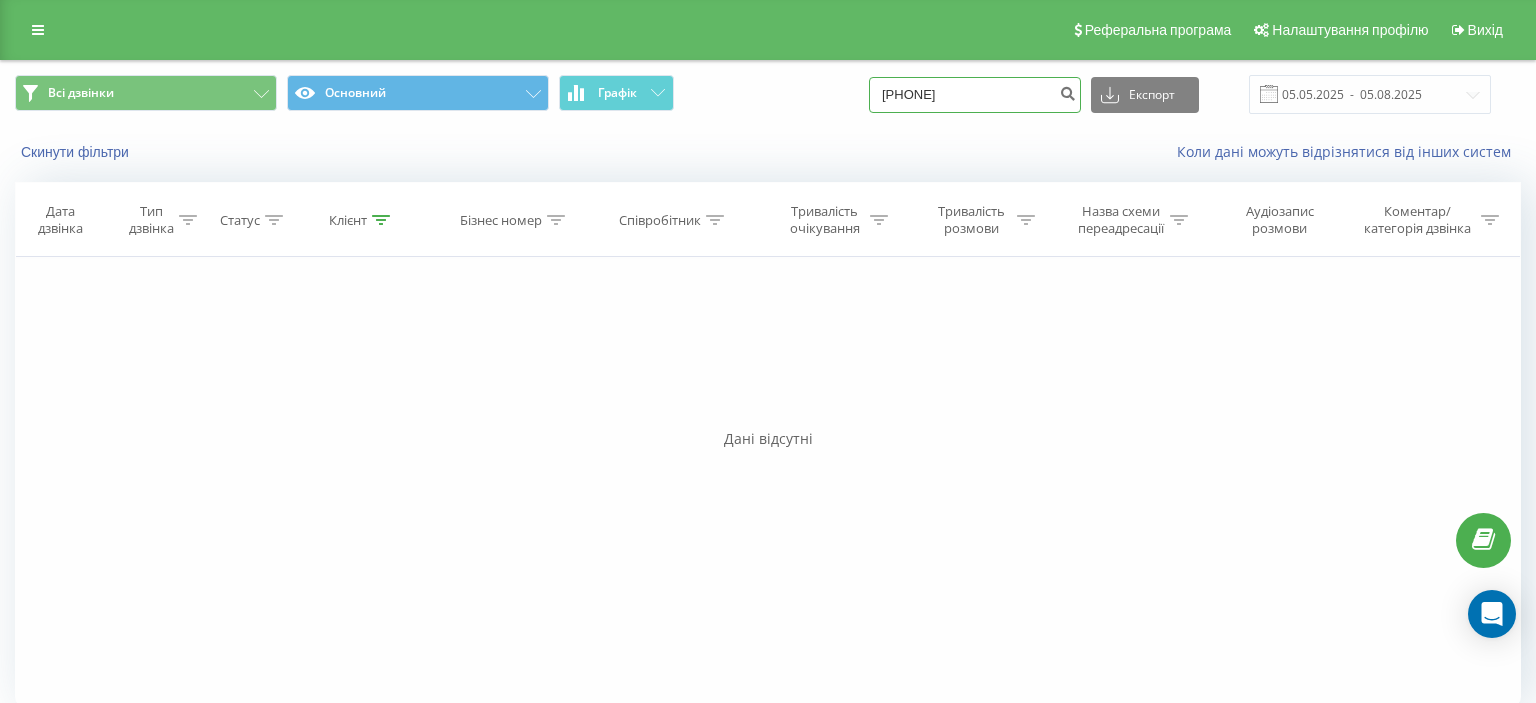 drag, startPoint x: 907, startPoint y: 88, endPoint x: 1016, endPoint y: 98, distance: 109.457756 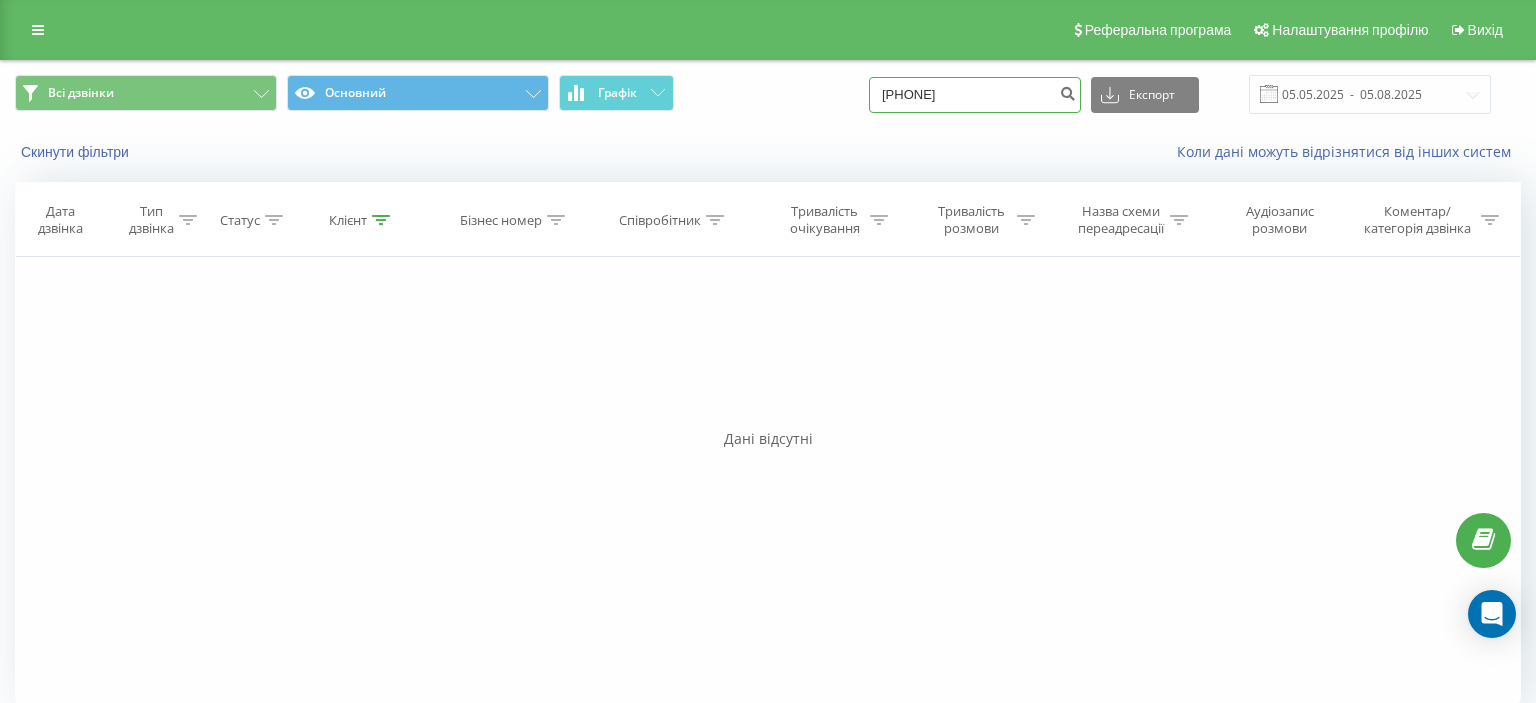 paste on "(093) 913 61 80" 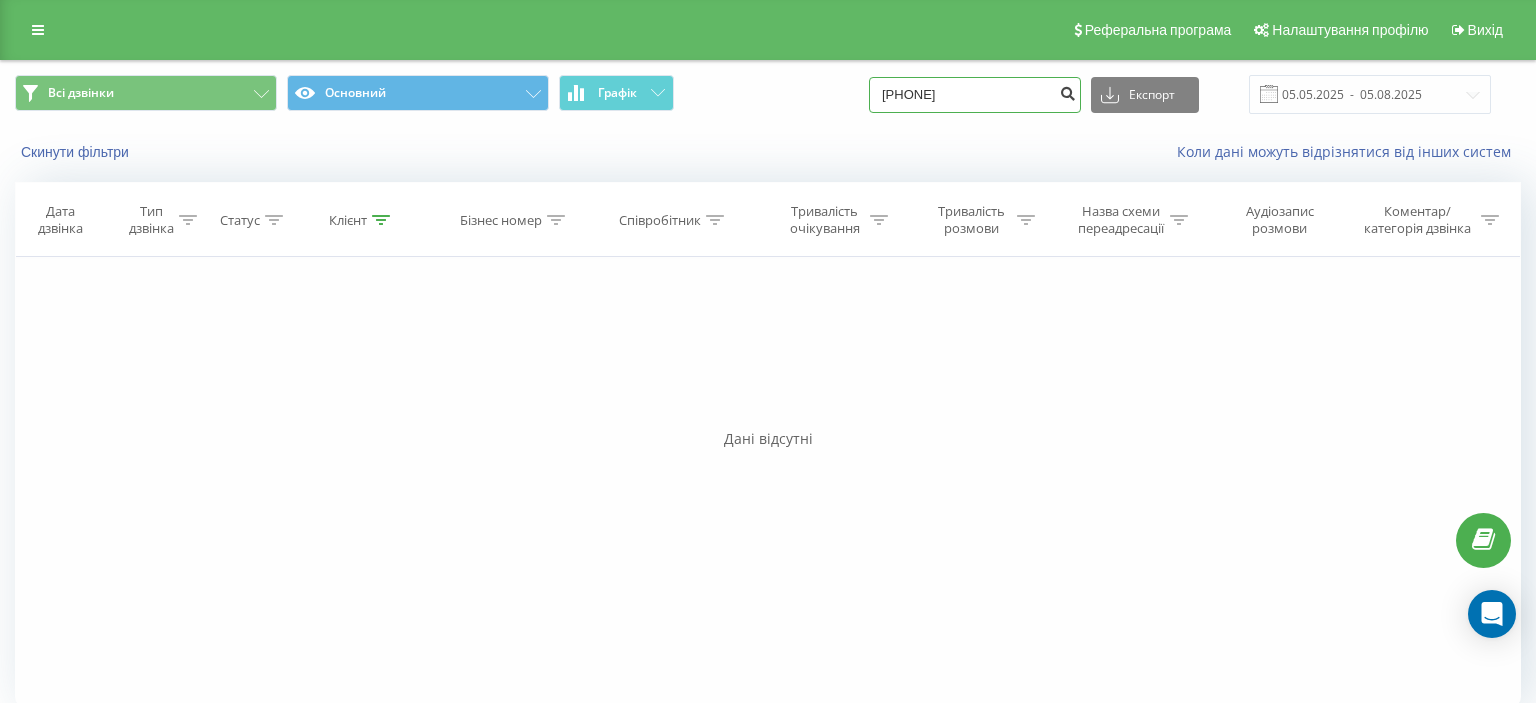 type on "093 913 61 80" 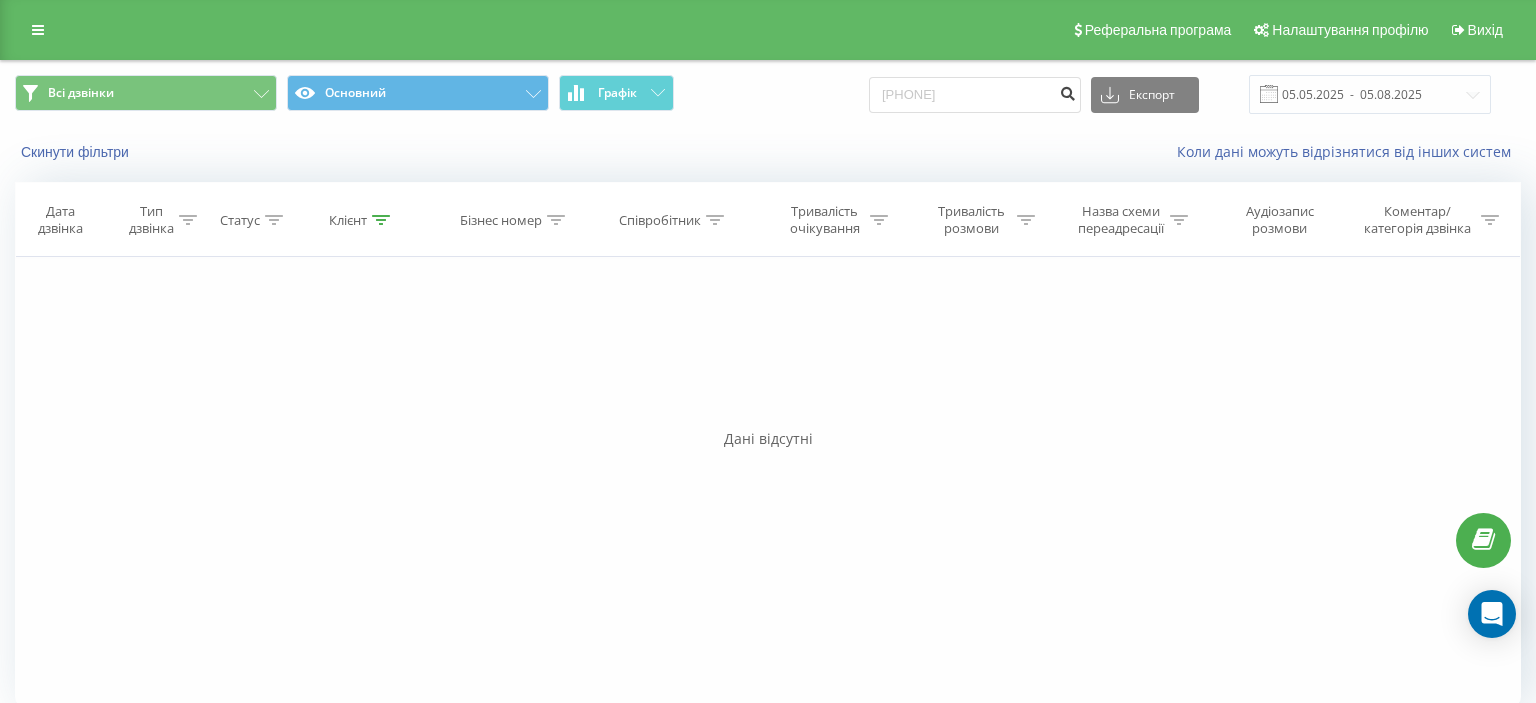 click at bounding box center (1067, 91) 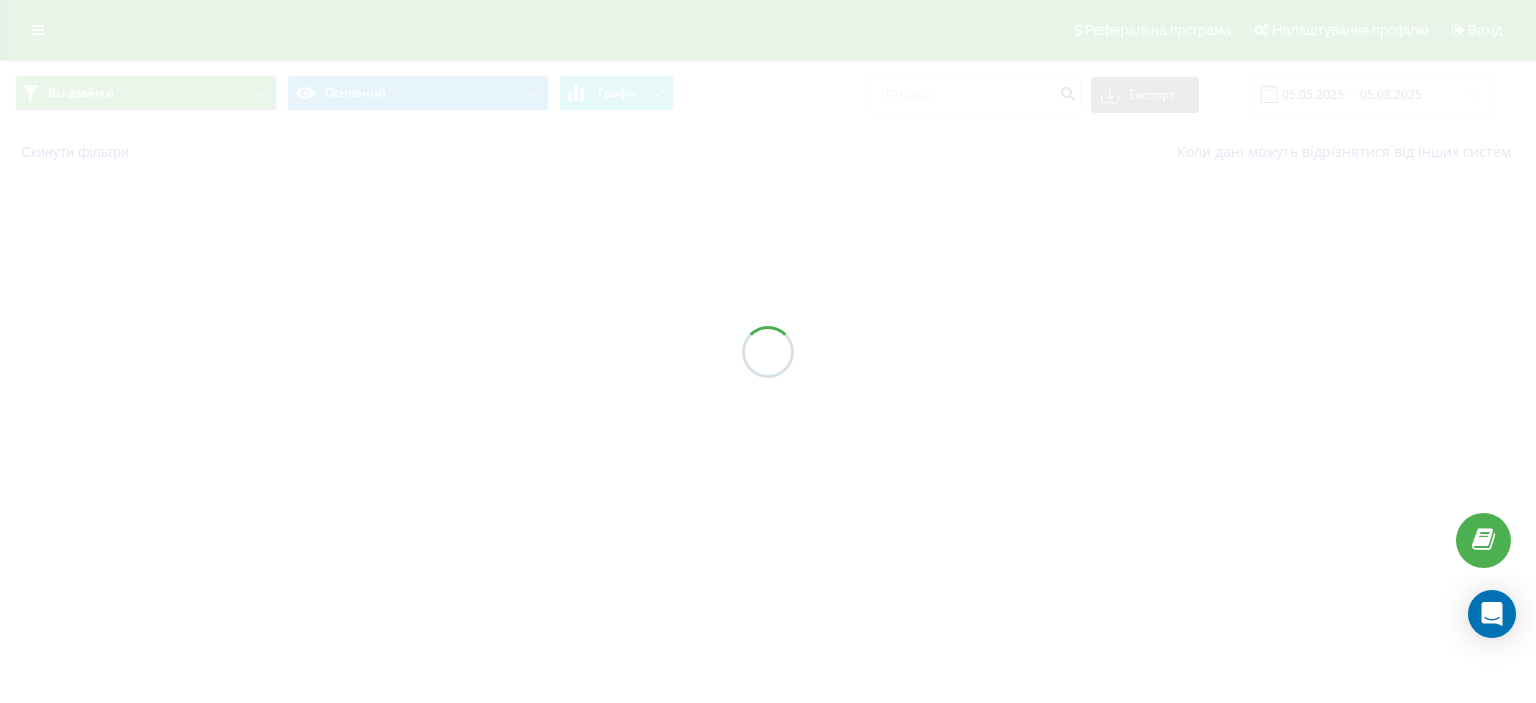 scroll, scrollTop: 0, scrollLeft: 0, axis: both 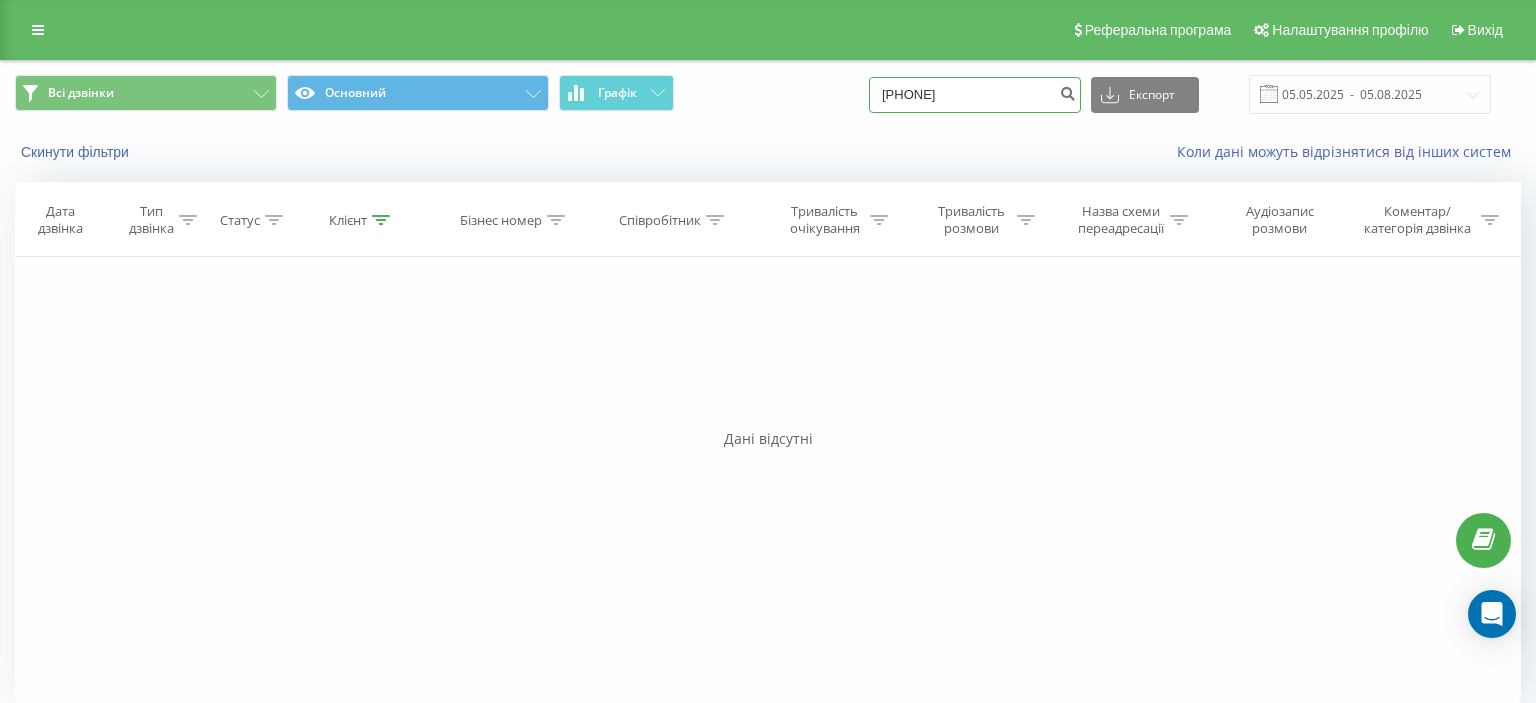 drag, startPoint x: 905, startPoint y: 100, endPoint x: 1039, endPoint y: 98, distance: 134.01492 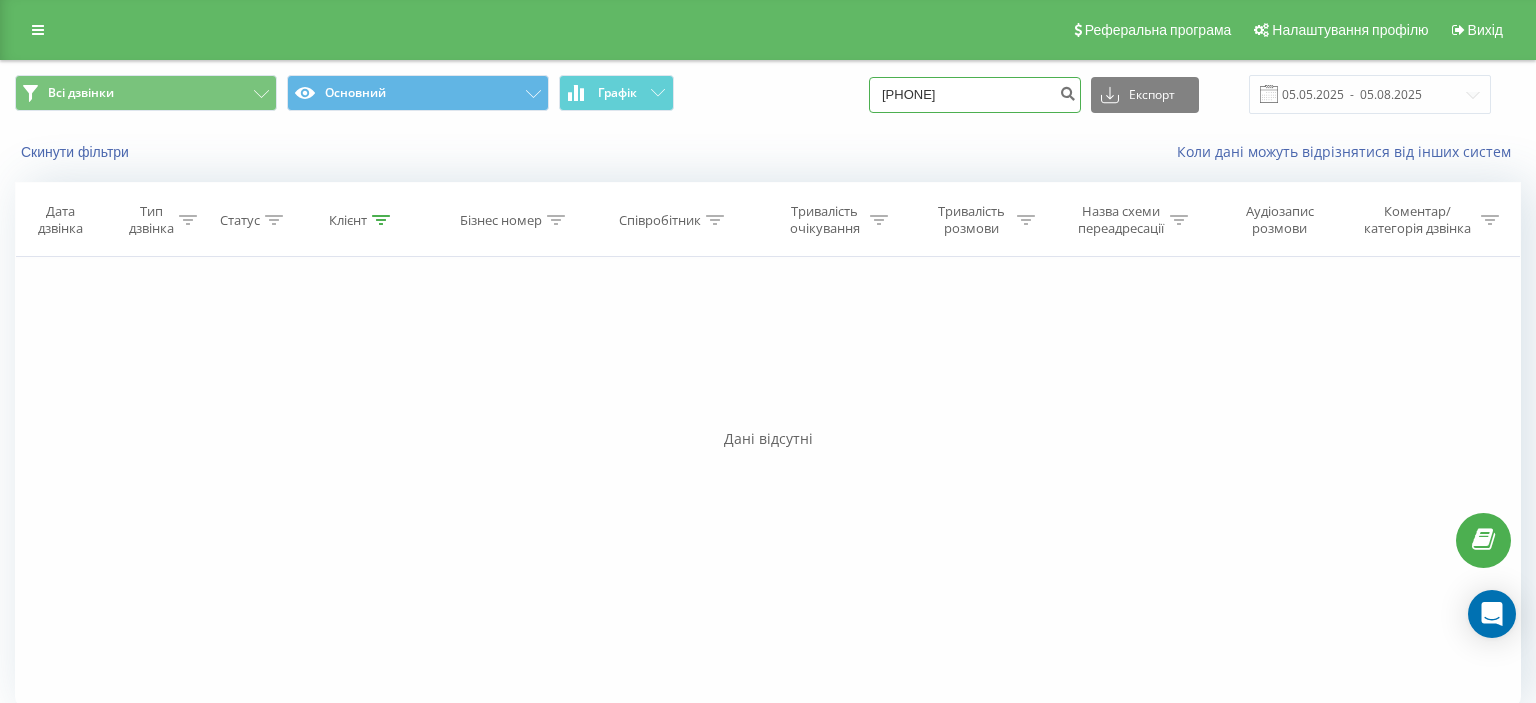paste on "([PHONE])" 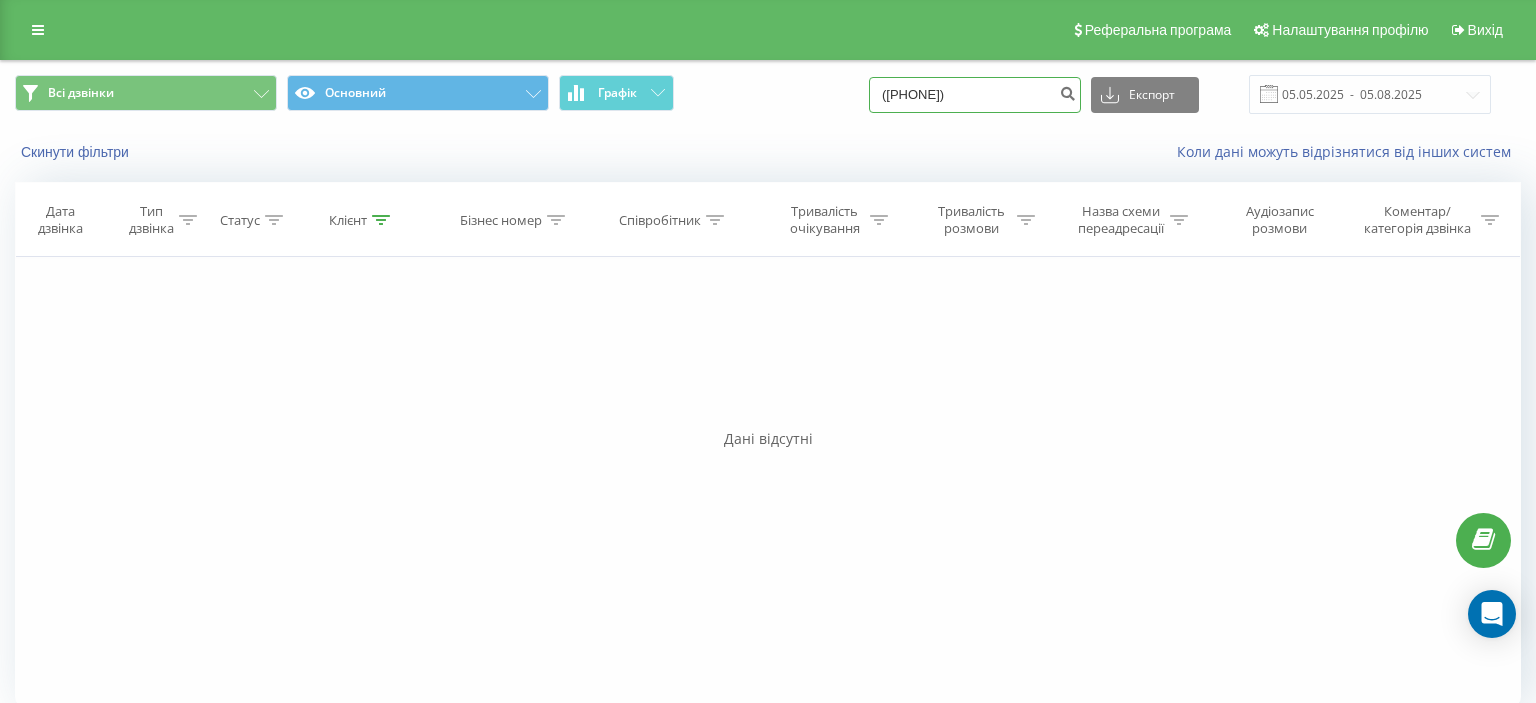 click on "([PHONE])" at bounding box center (975, 95) 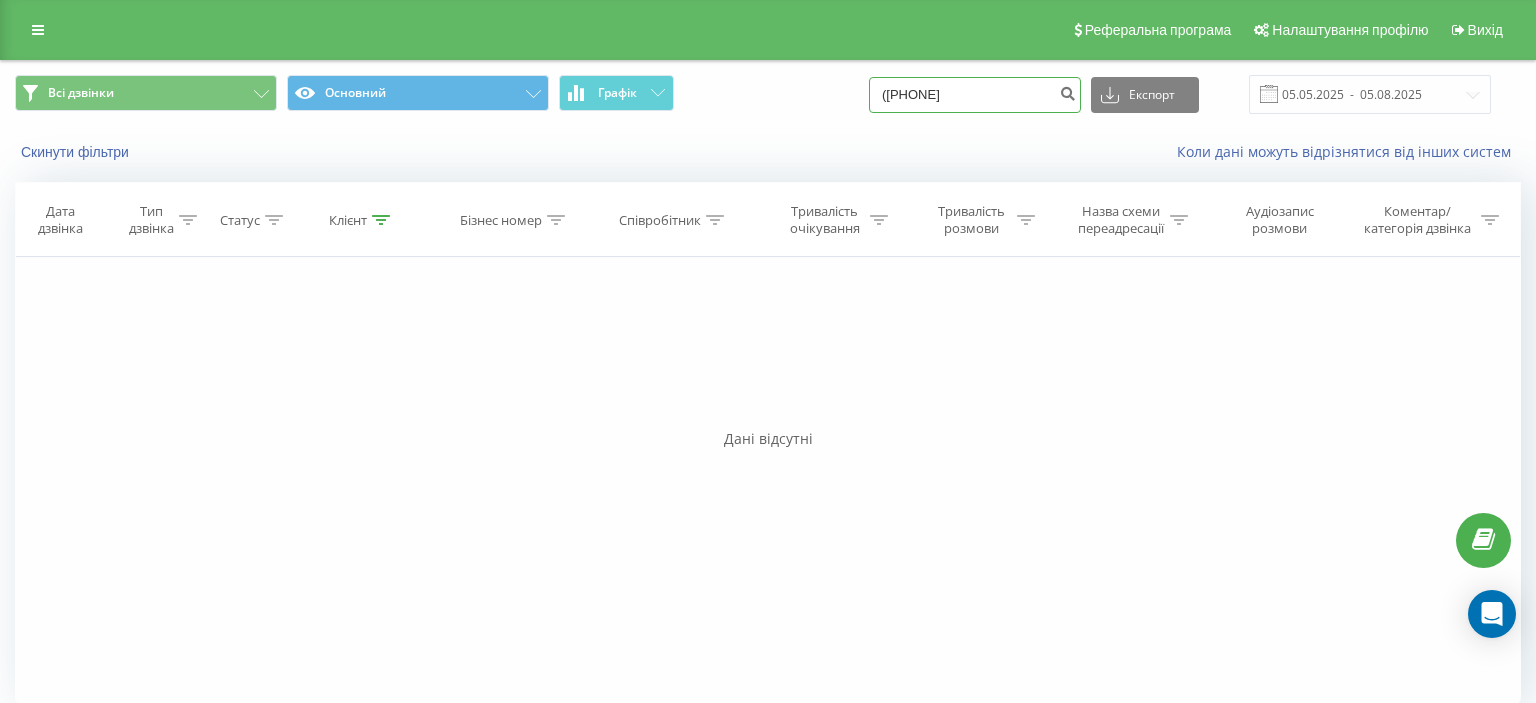 click on "([PHONE]" at bounding box center (975, 95) 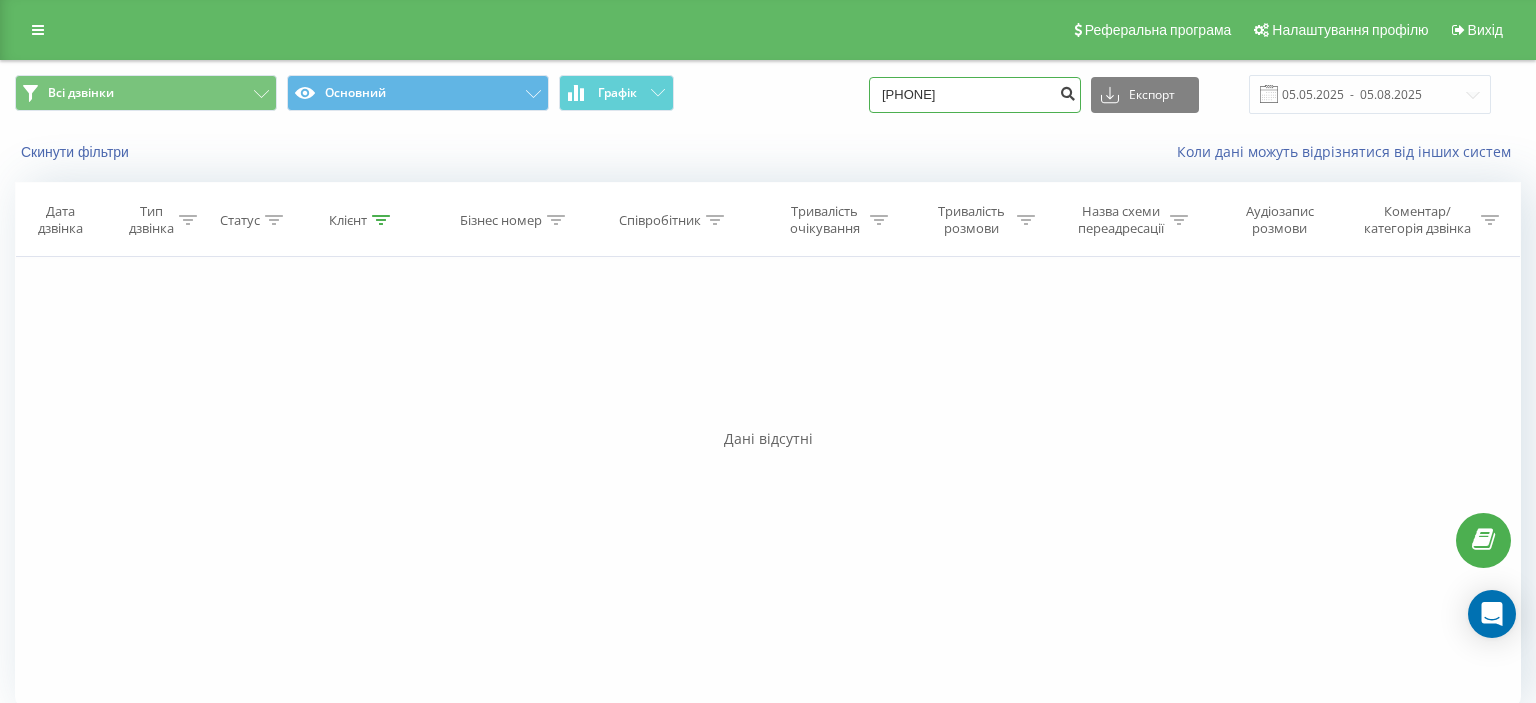 type on "[PHONE]" 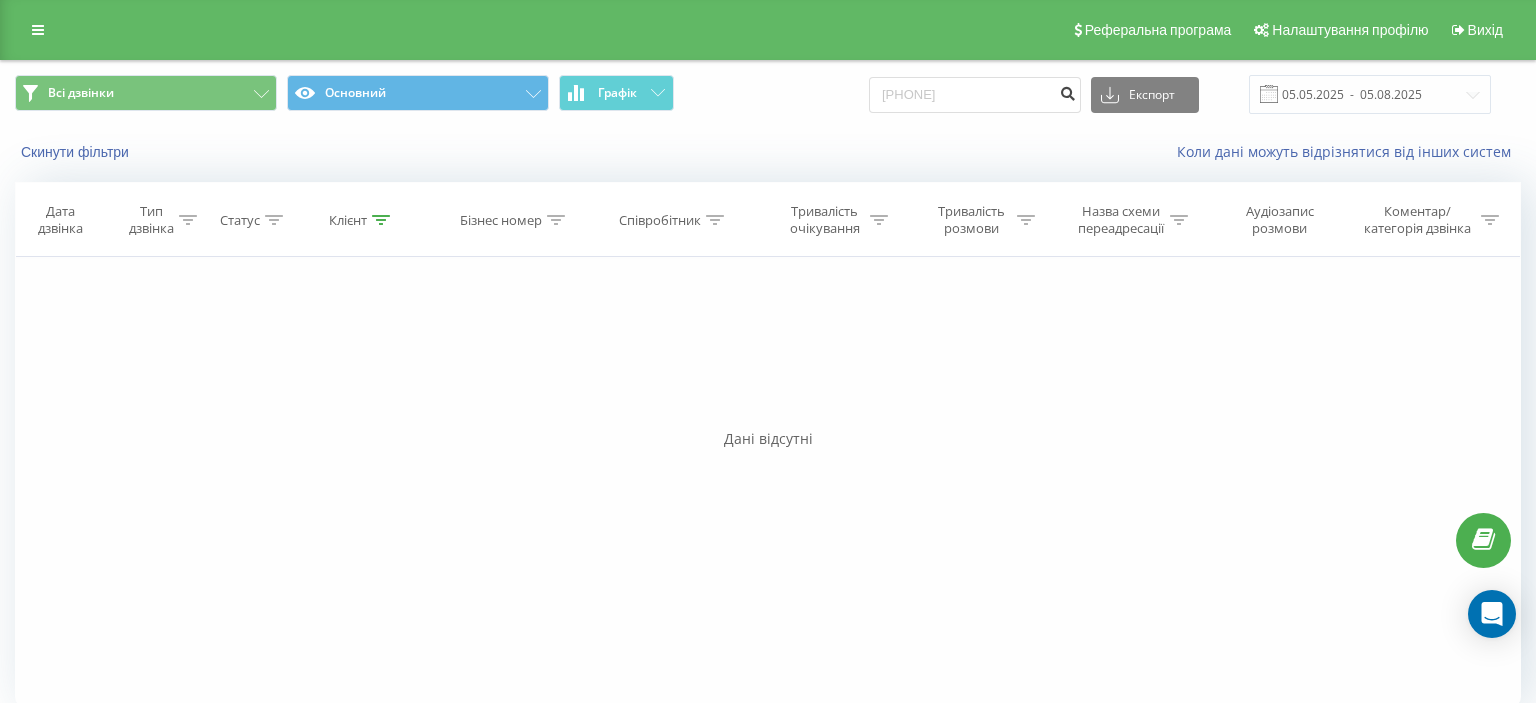 click at bounding box center [1067, 91] 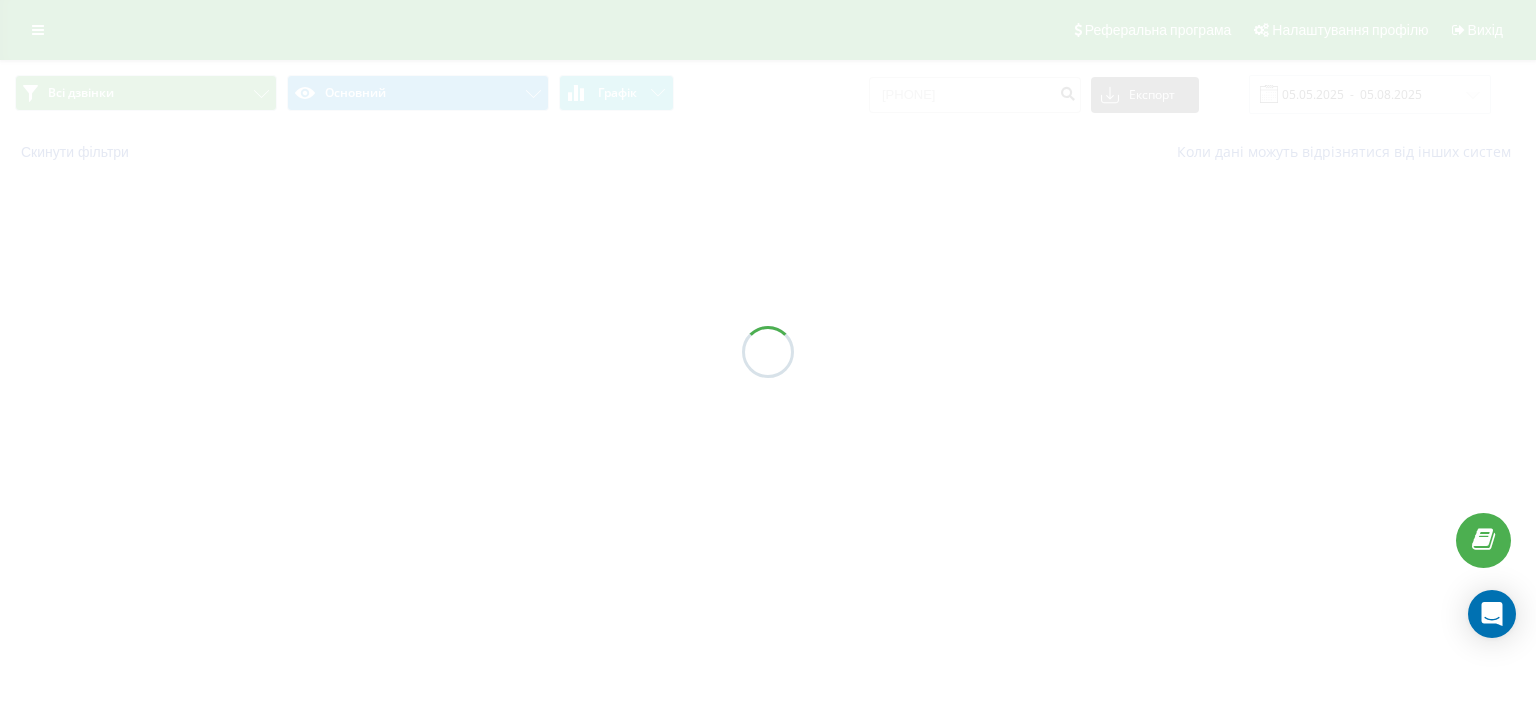 scroll, scrollTop: 0, scrollLeft: 0, axis: both 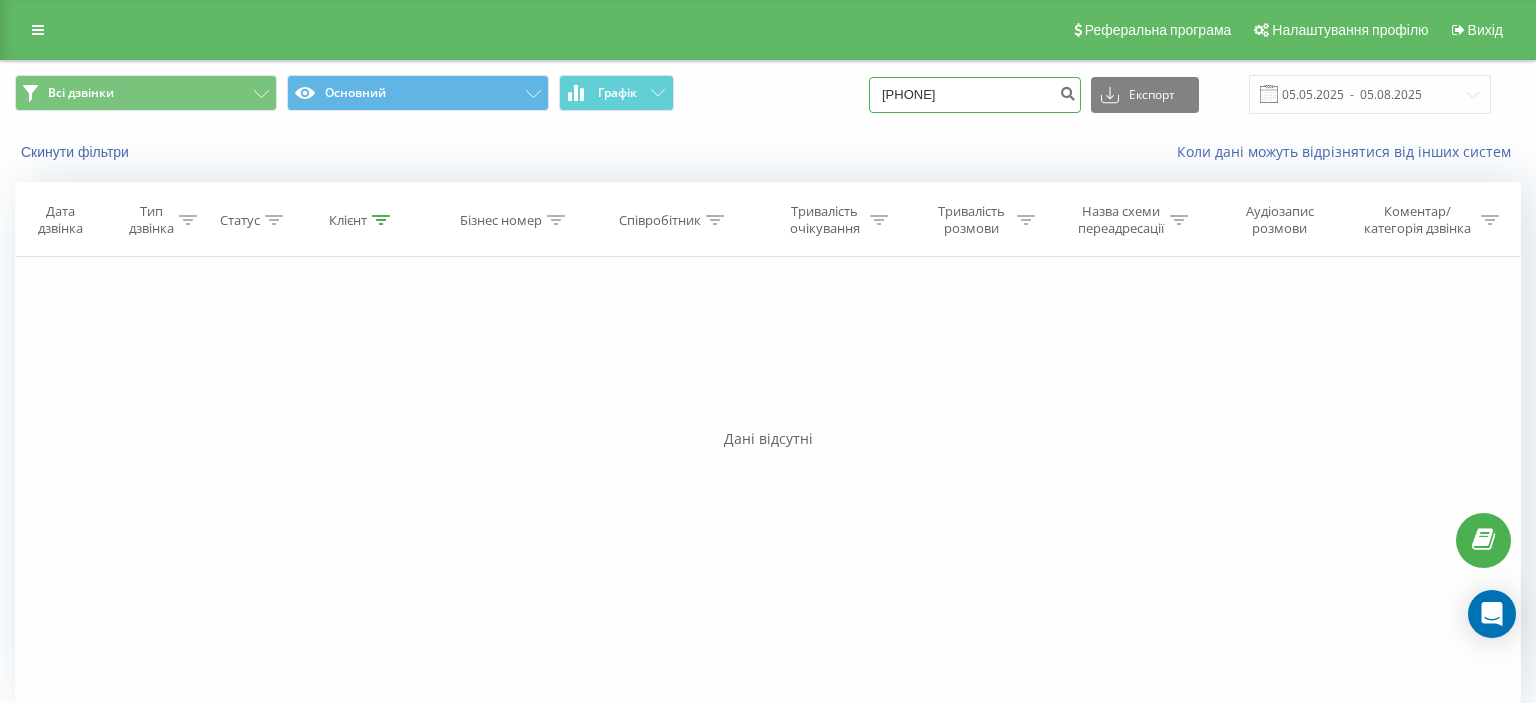 drag, startPoint x: 902, startPoint y: 99, endPoint x: 1011, endPoint y: 98, distance: 109.004585 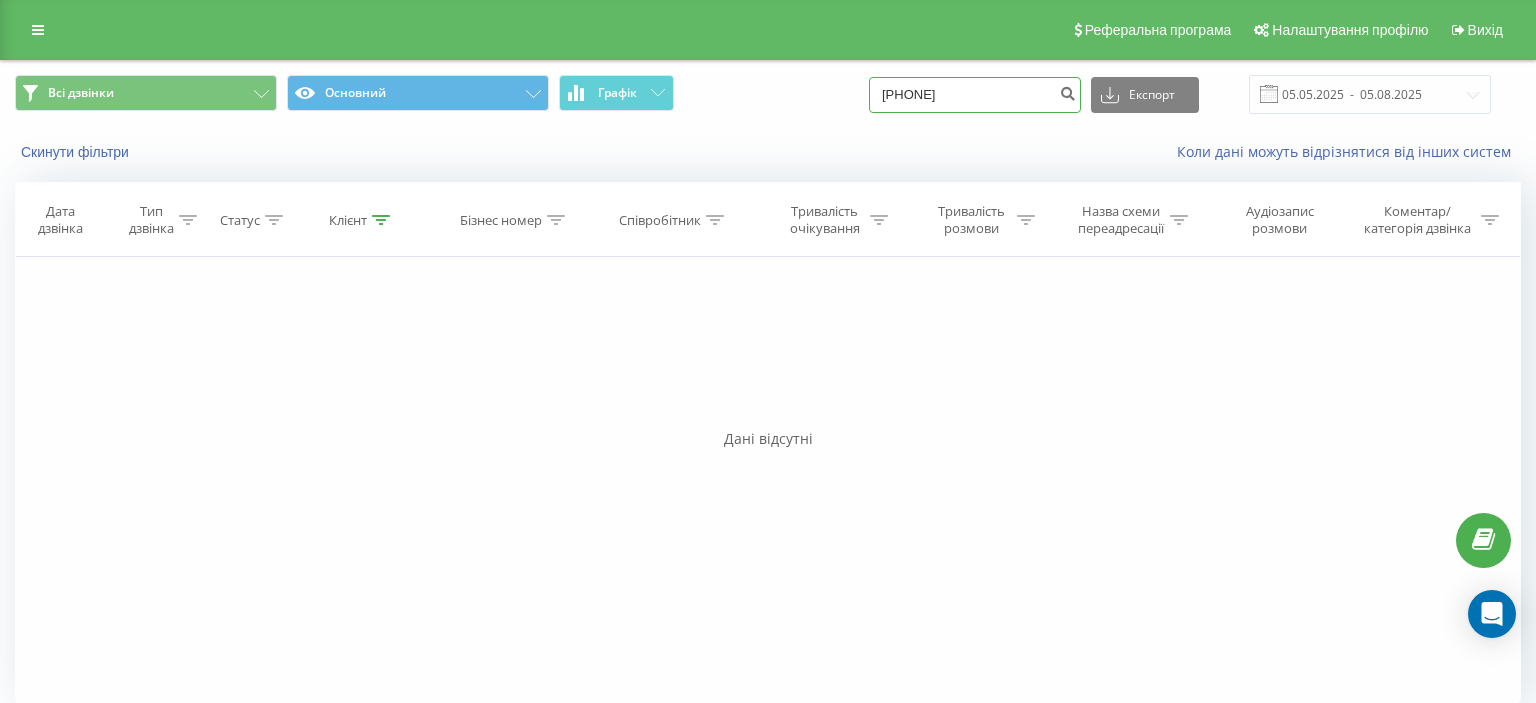 paste on "(093) 811 64 51" 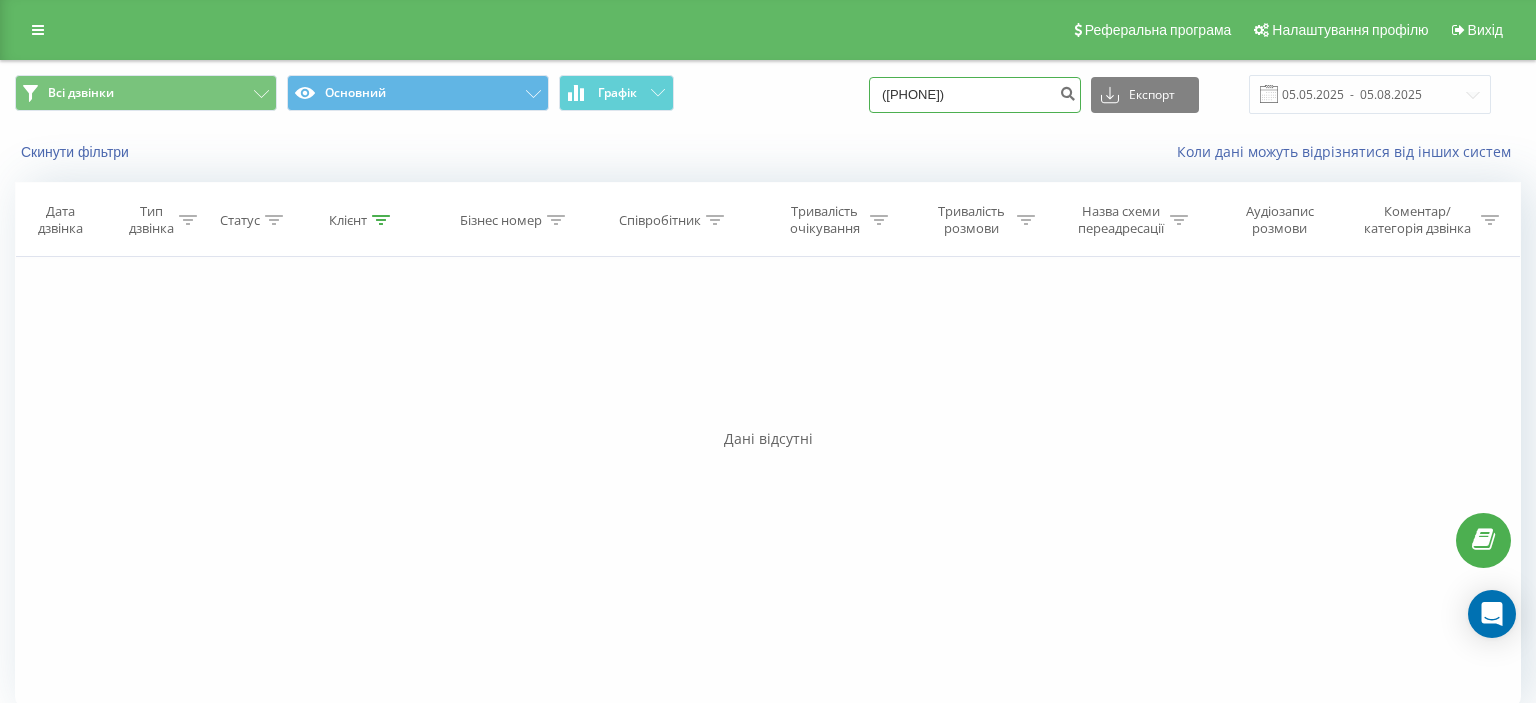 click on "(093) 811 64 51" at bounding box center [975, 95] 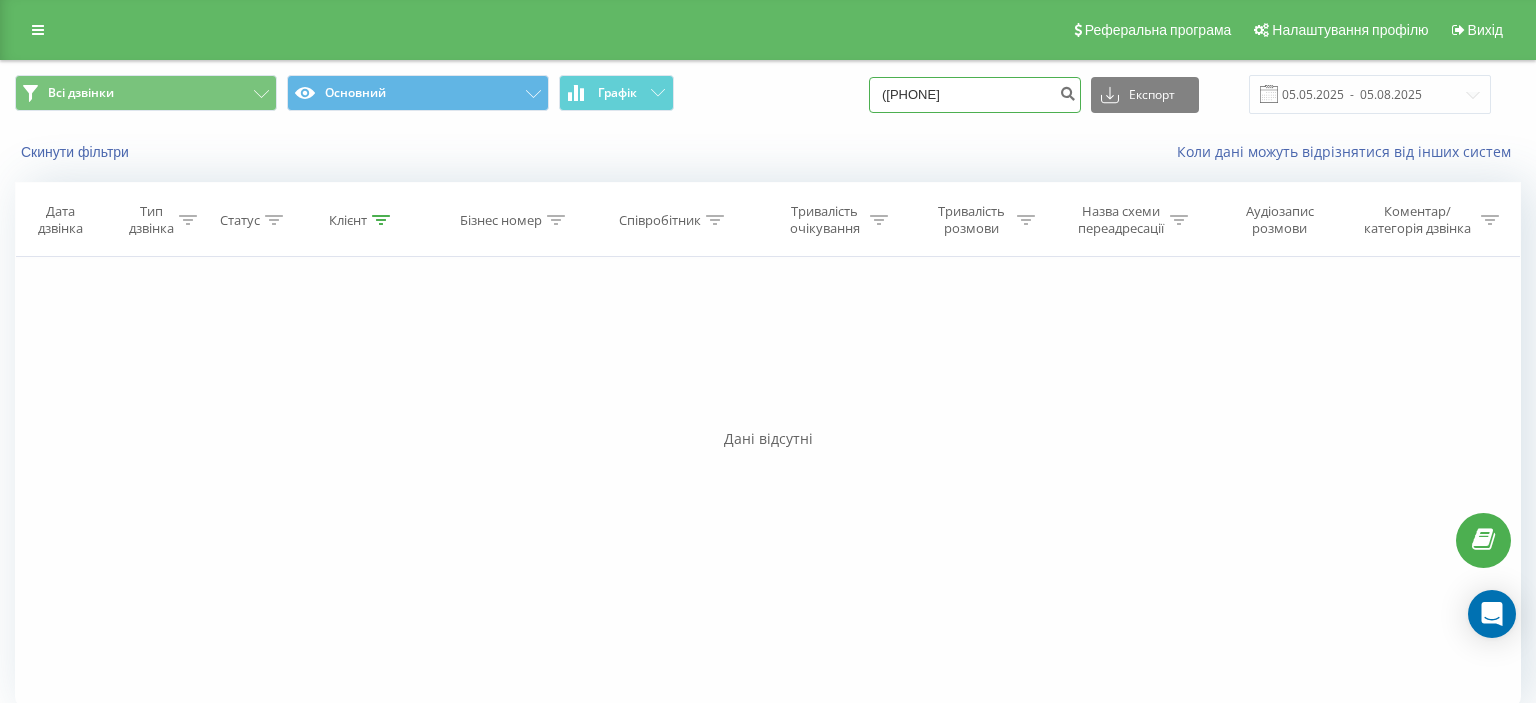 click on "(093 811 64 51" at bounding box center (975, 95) 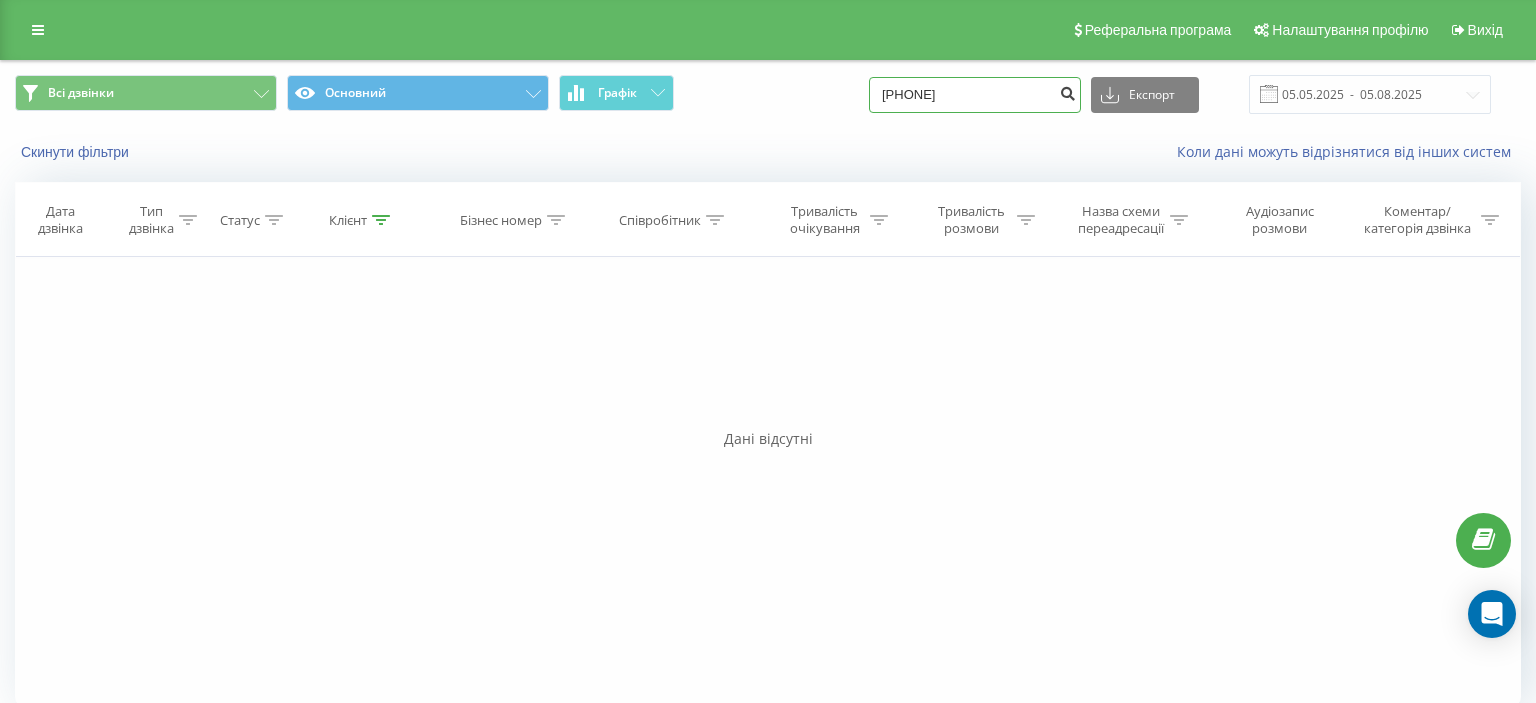 type on "093 811 64 51" 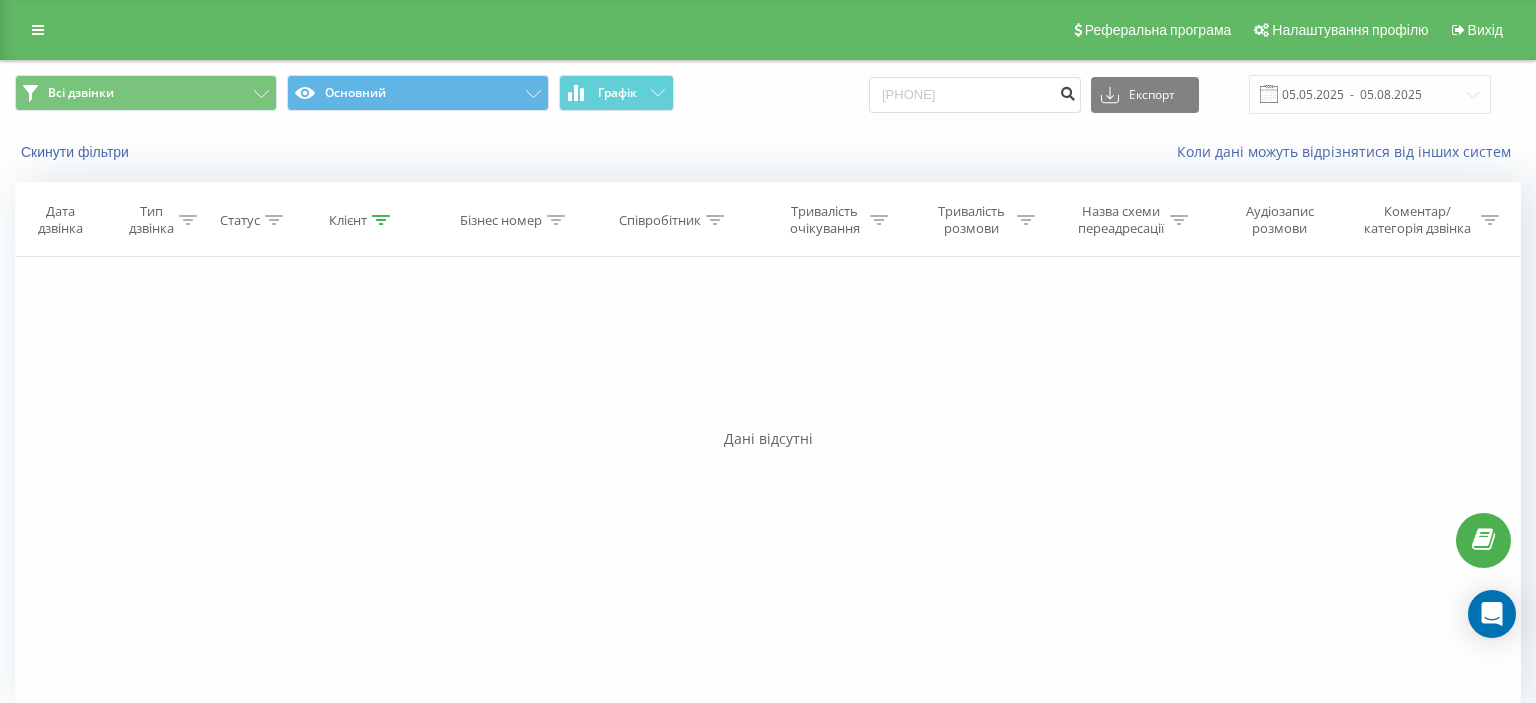 click at bounding box center (1067, 91) 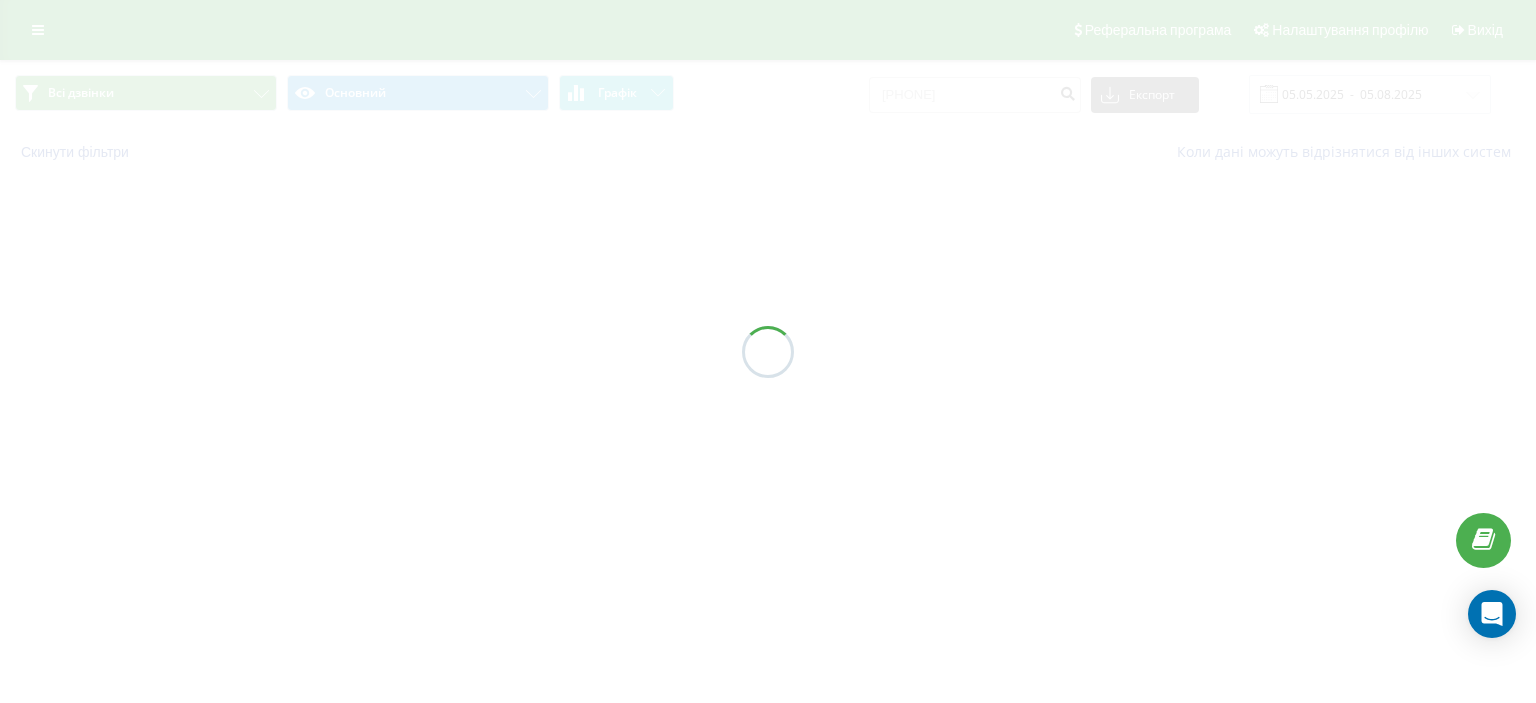 scroll, scrollTop: 0, scrollLeft: 0, axis: both 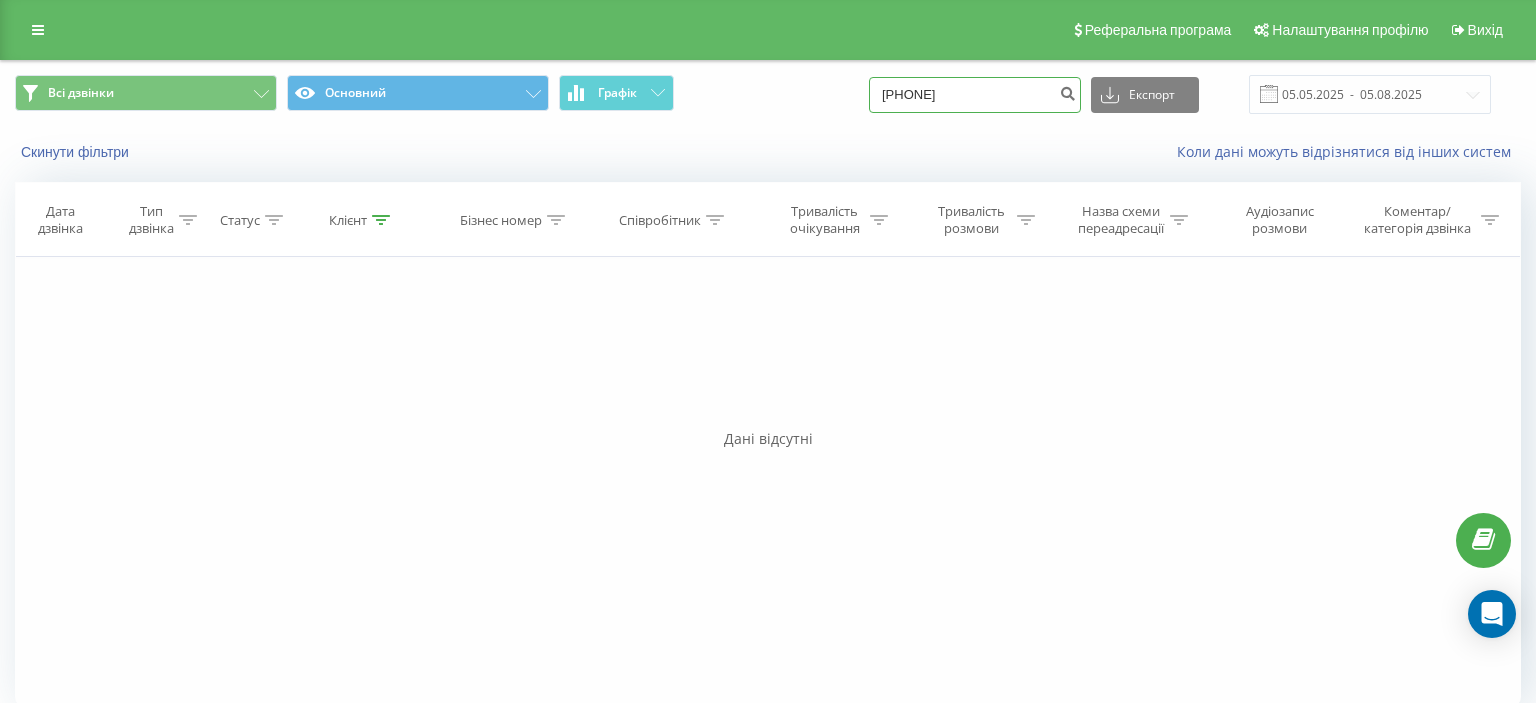 drag, startPoint x: 902, startPoint y: 95, endPoint x: 1026, endPoint y: 98, distance: 124.036285 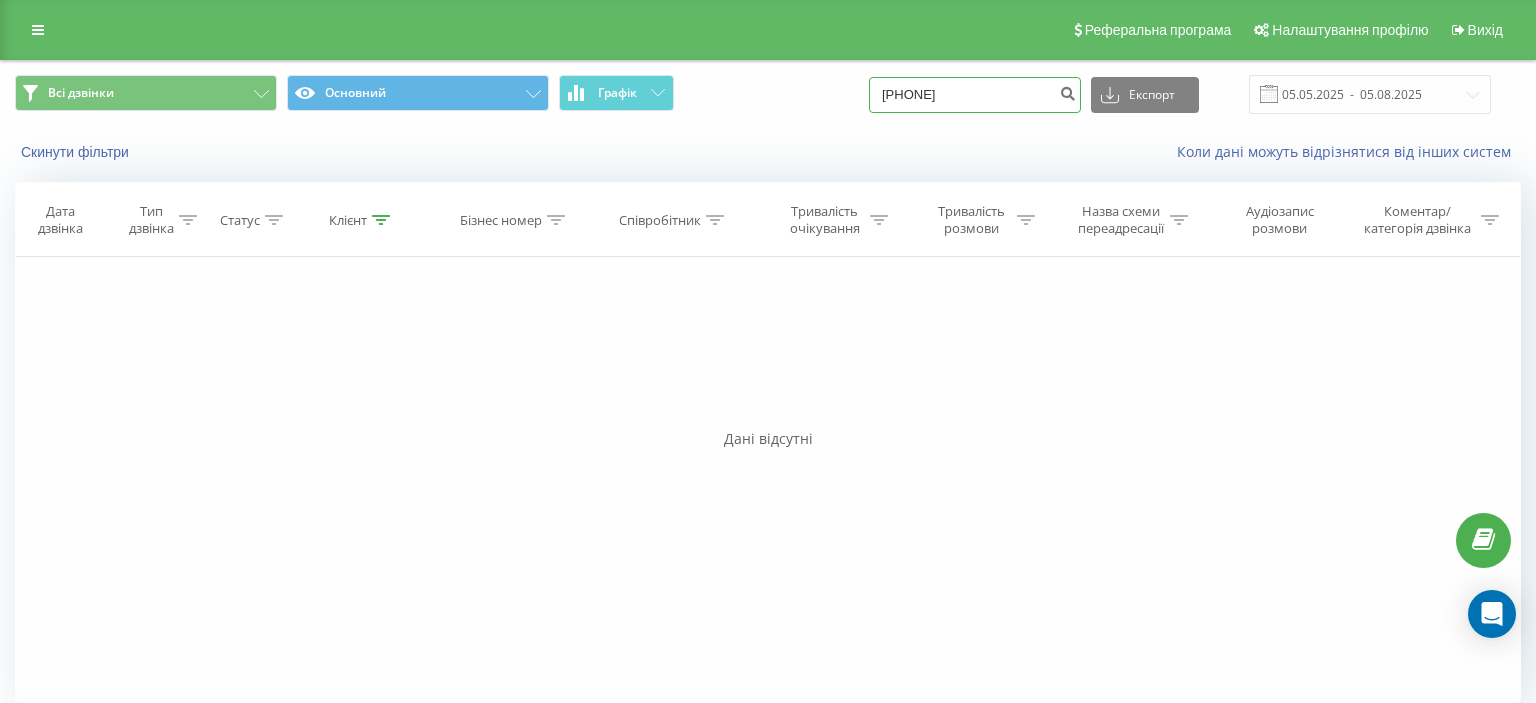 click on "(096) 809 20 21" at bounding box center [975, 95] 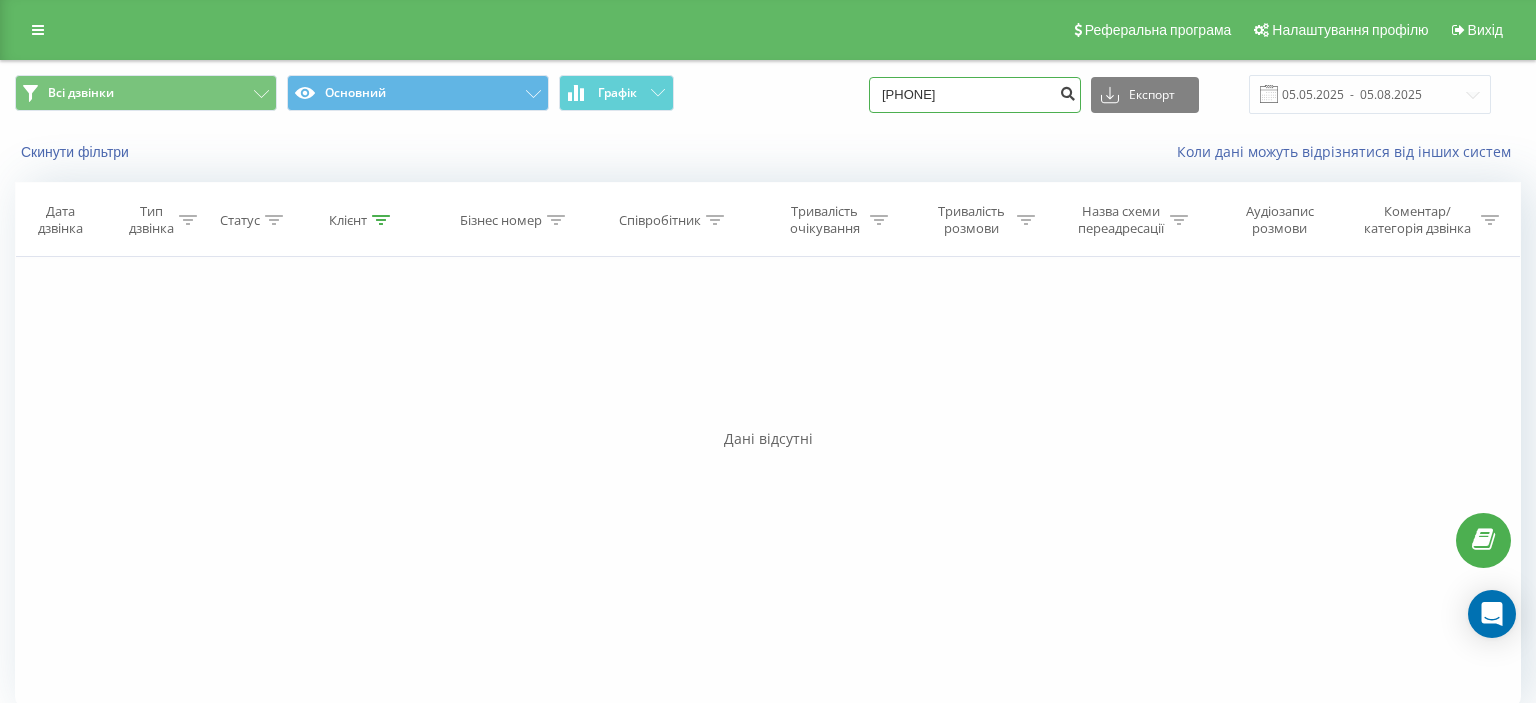 type on "096 809 20 21" 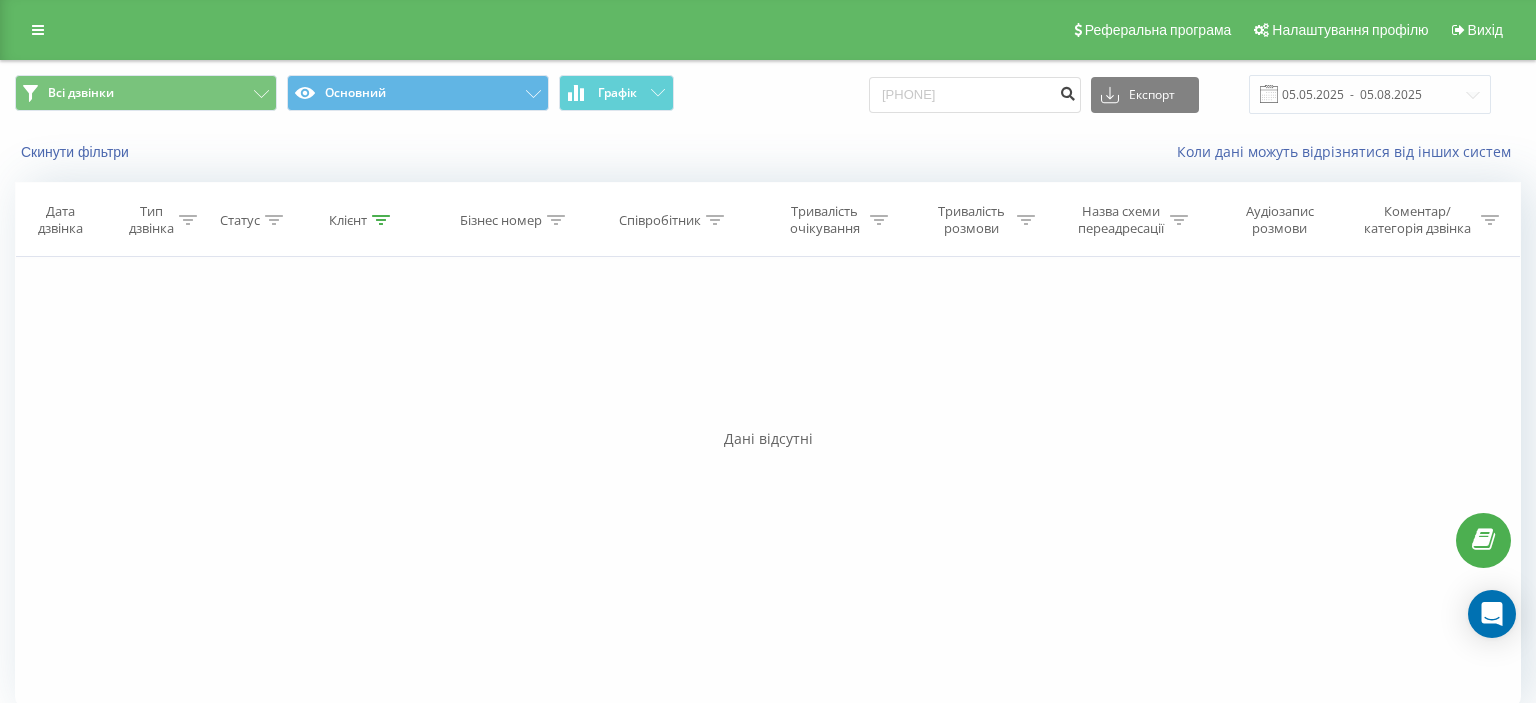 click at bounding box center [1067, 91] 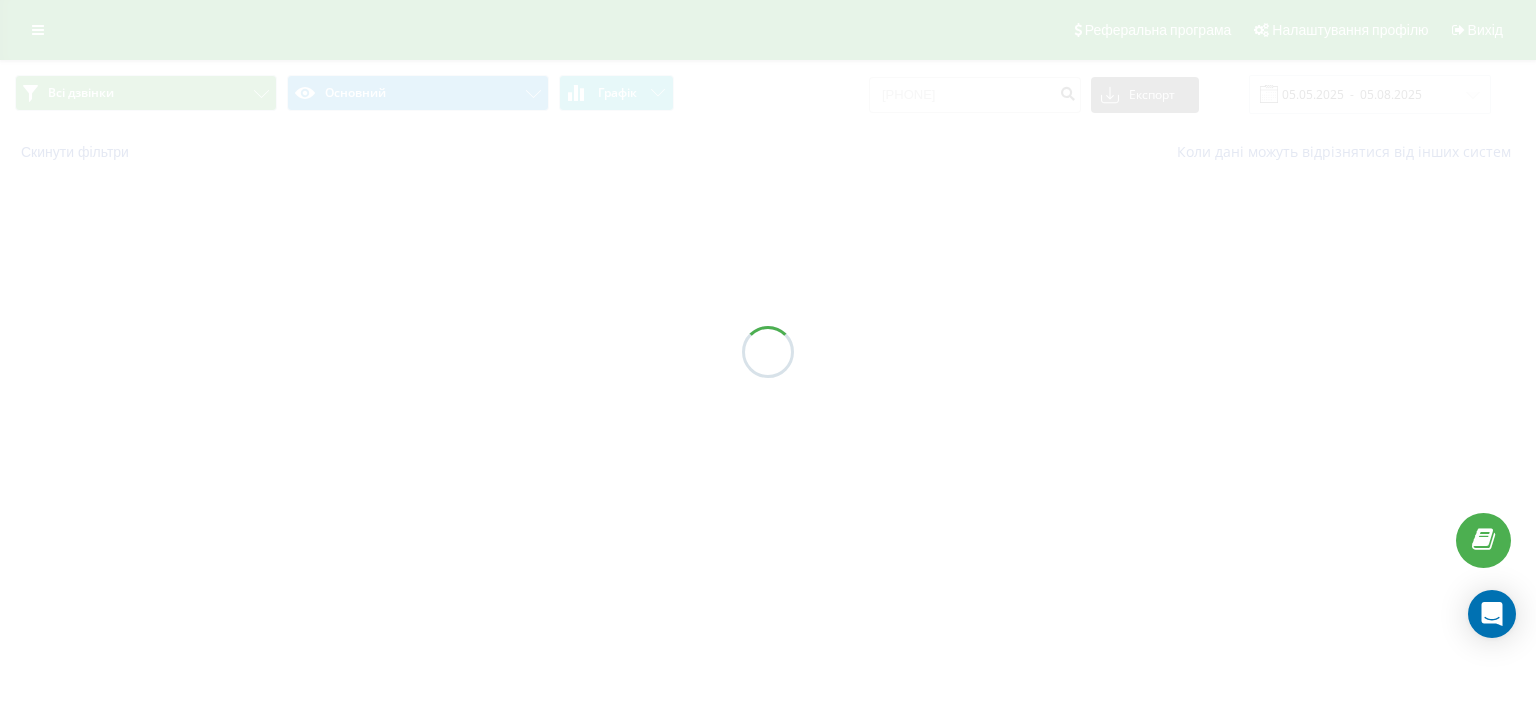 scroll, scrollTop: 0, scrollLeft: 0, axis: both 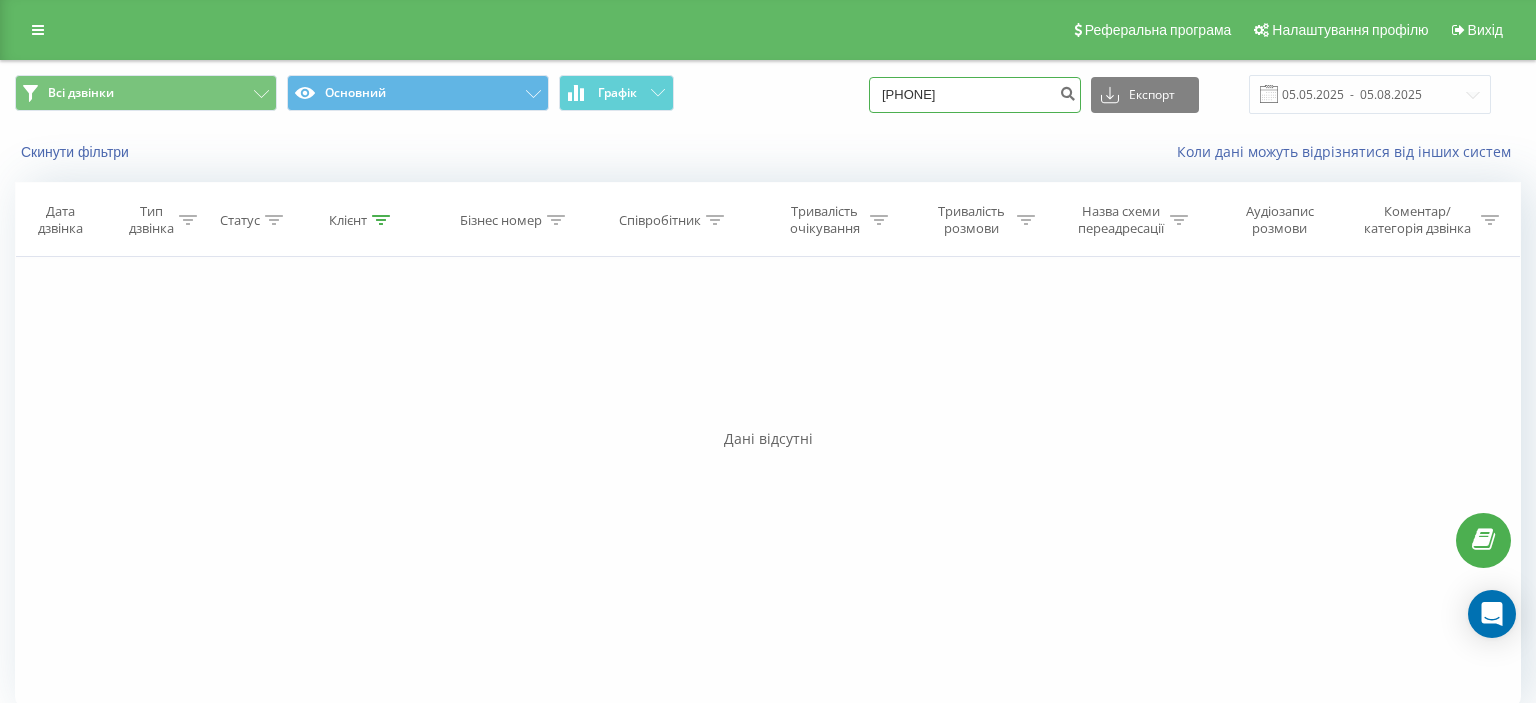 drag, startPoint x: 909, startPoint y: 94, endPoint x: 1050, endPoint y: 99, distance: 141.08862 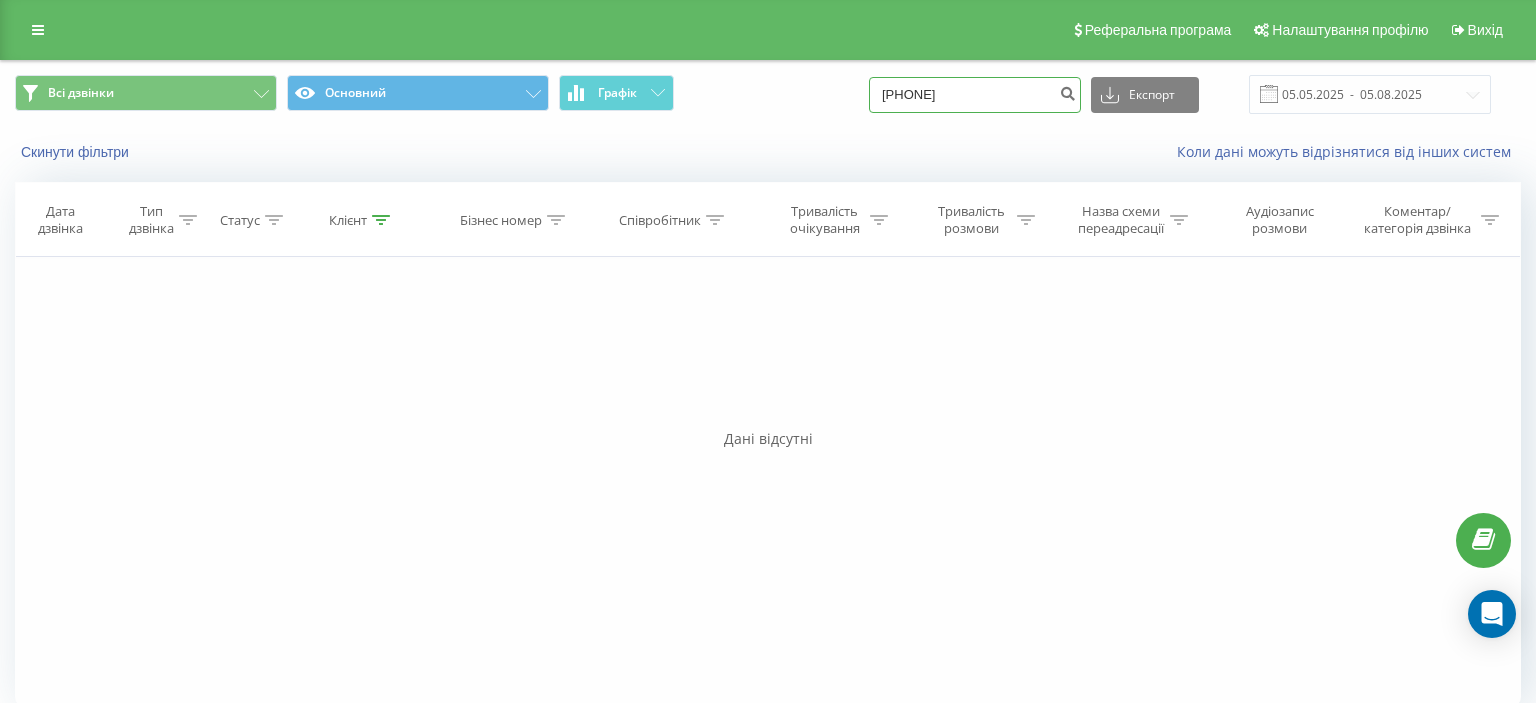 paste on "(093) 793 64 37" 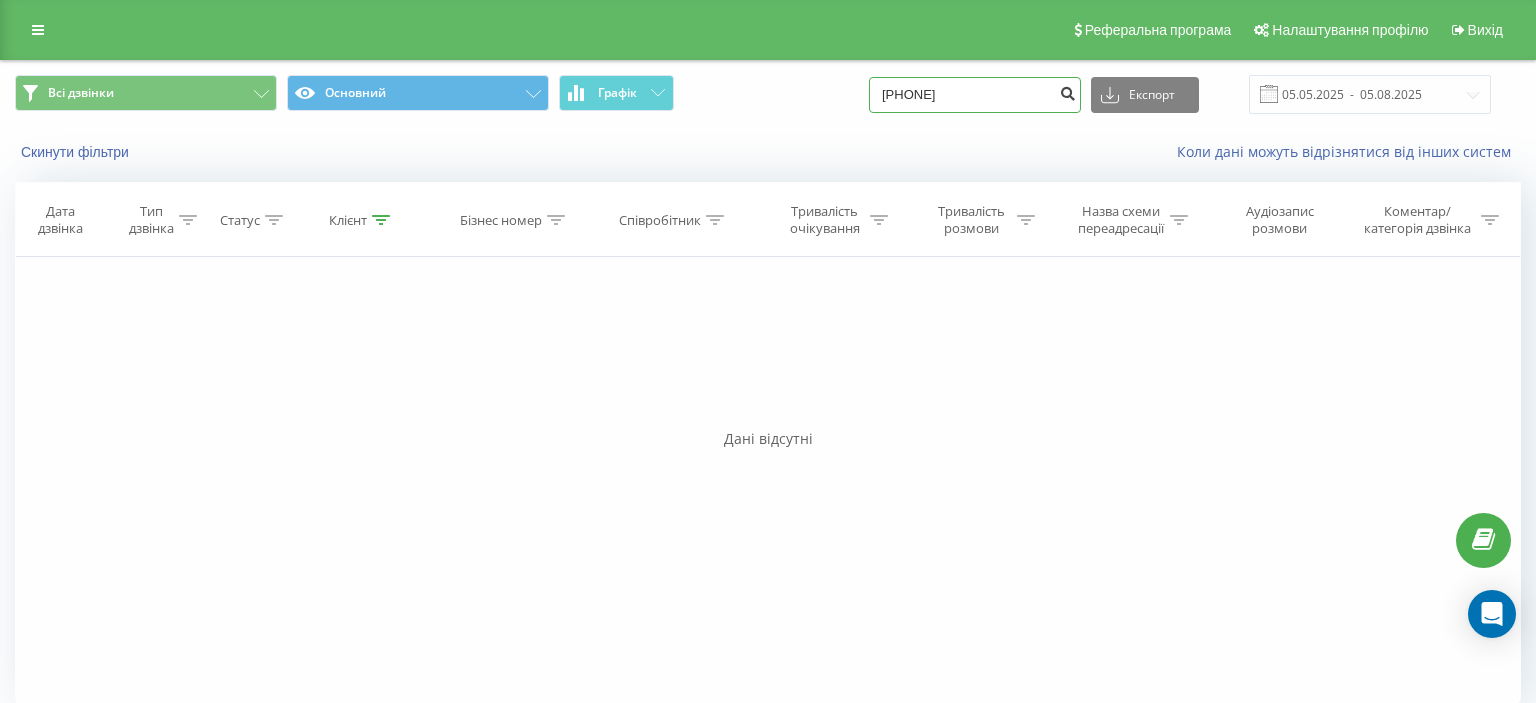 type on "093 793 64 37" 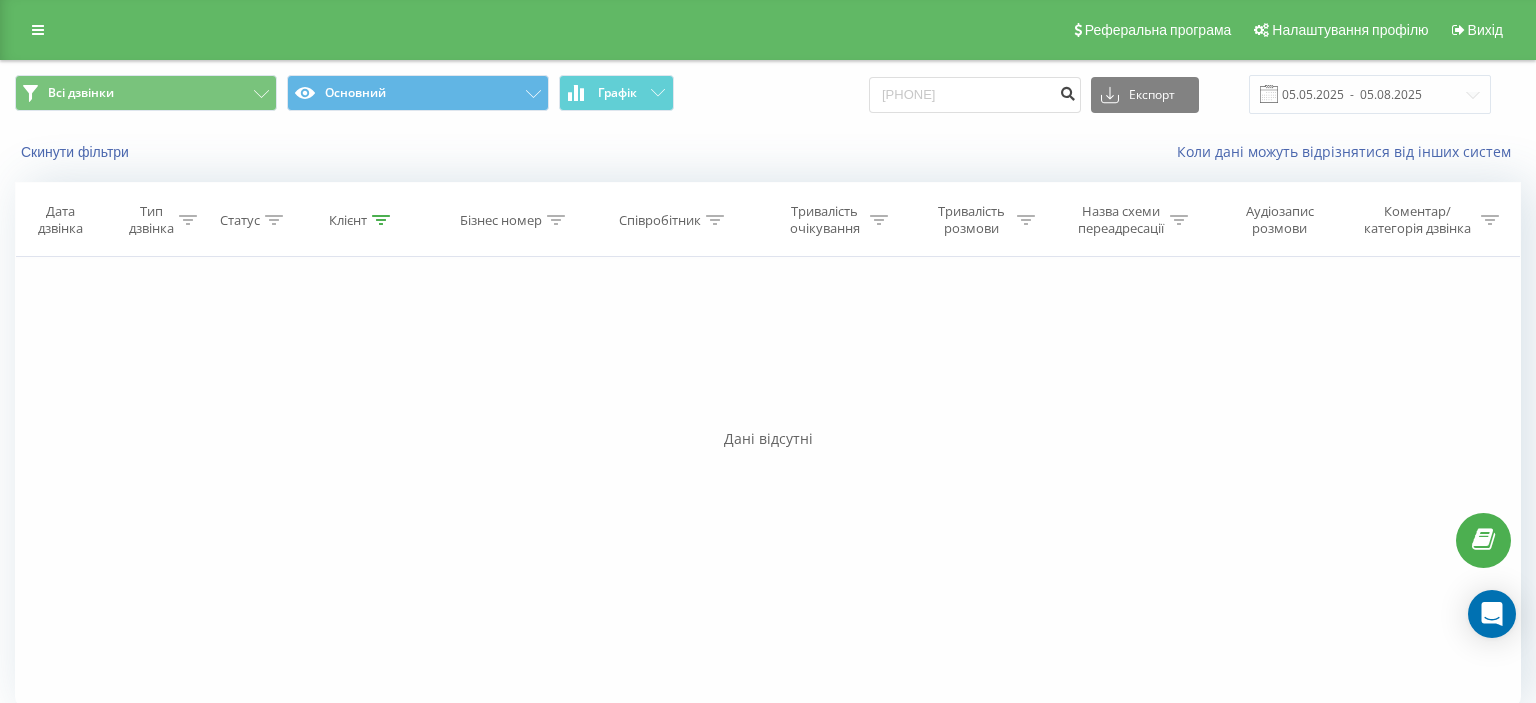 click at bounding box center (1067, 91) 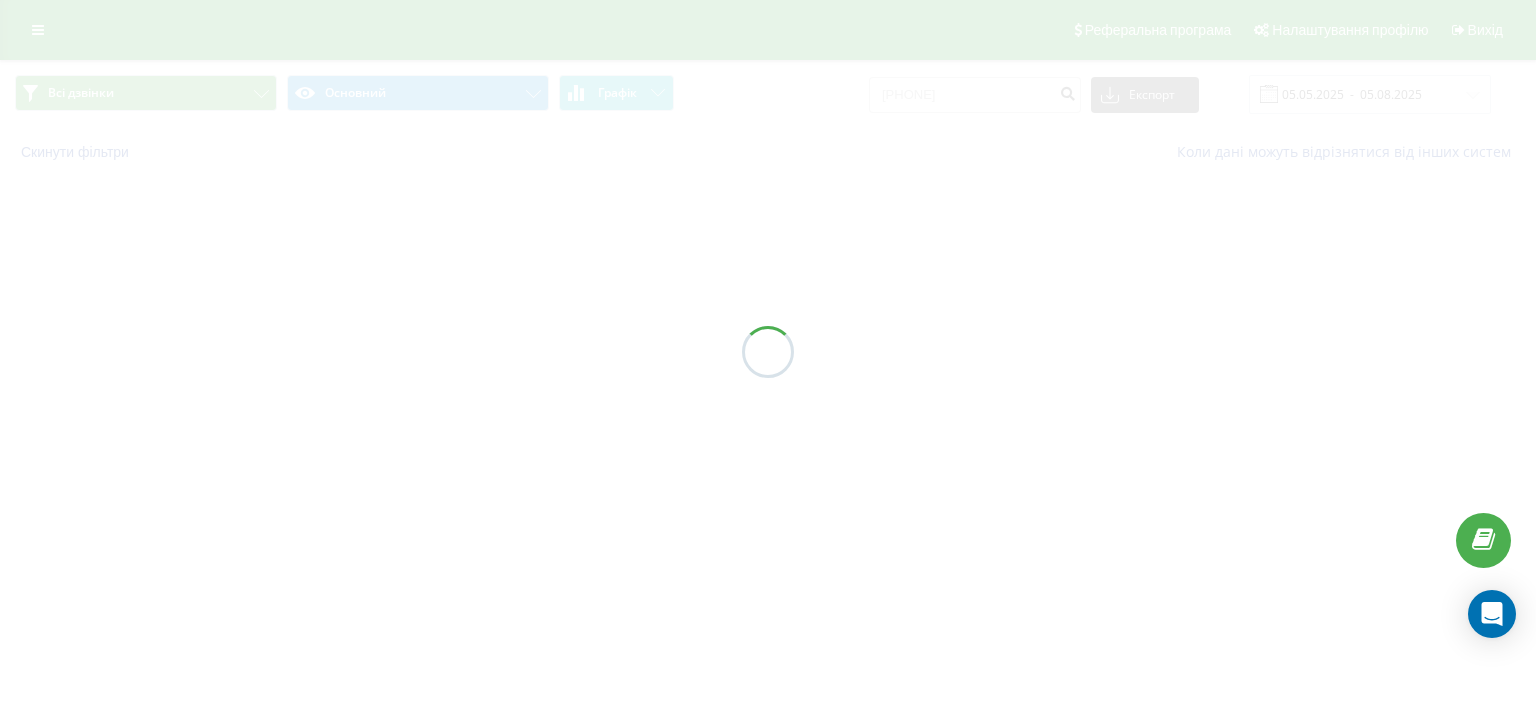 scroll, scrollTop: 0, scrollLeft: 0, axis: both 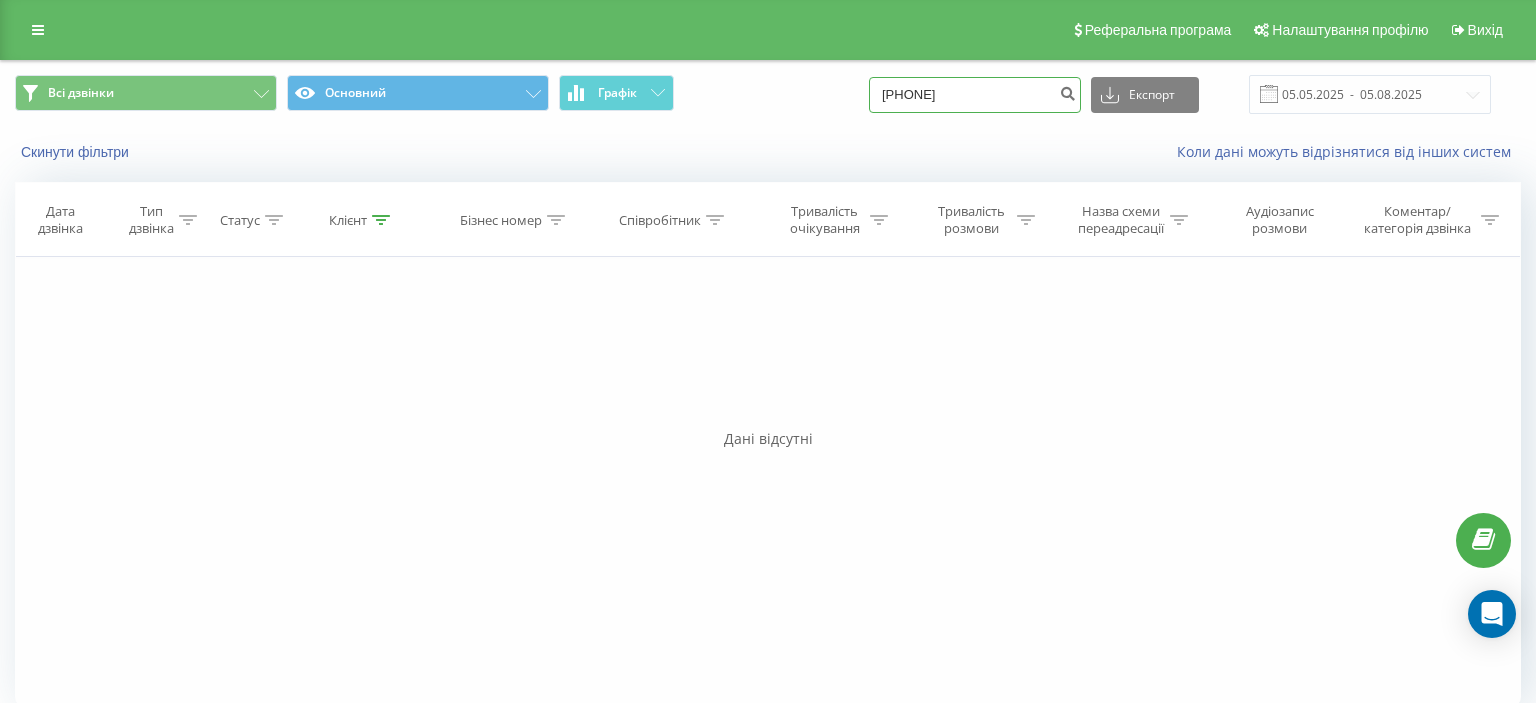 drag, startPoint x: 902, startPoint y: 96, endPoint x: 1006, endPoint y: 91, distance: 104.120125 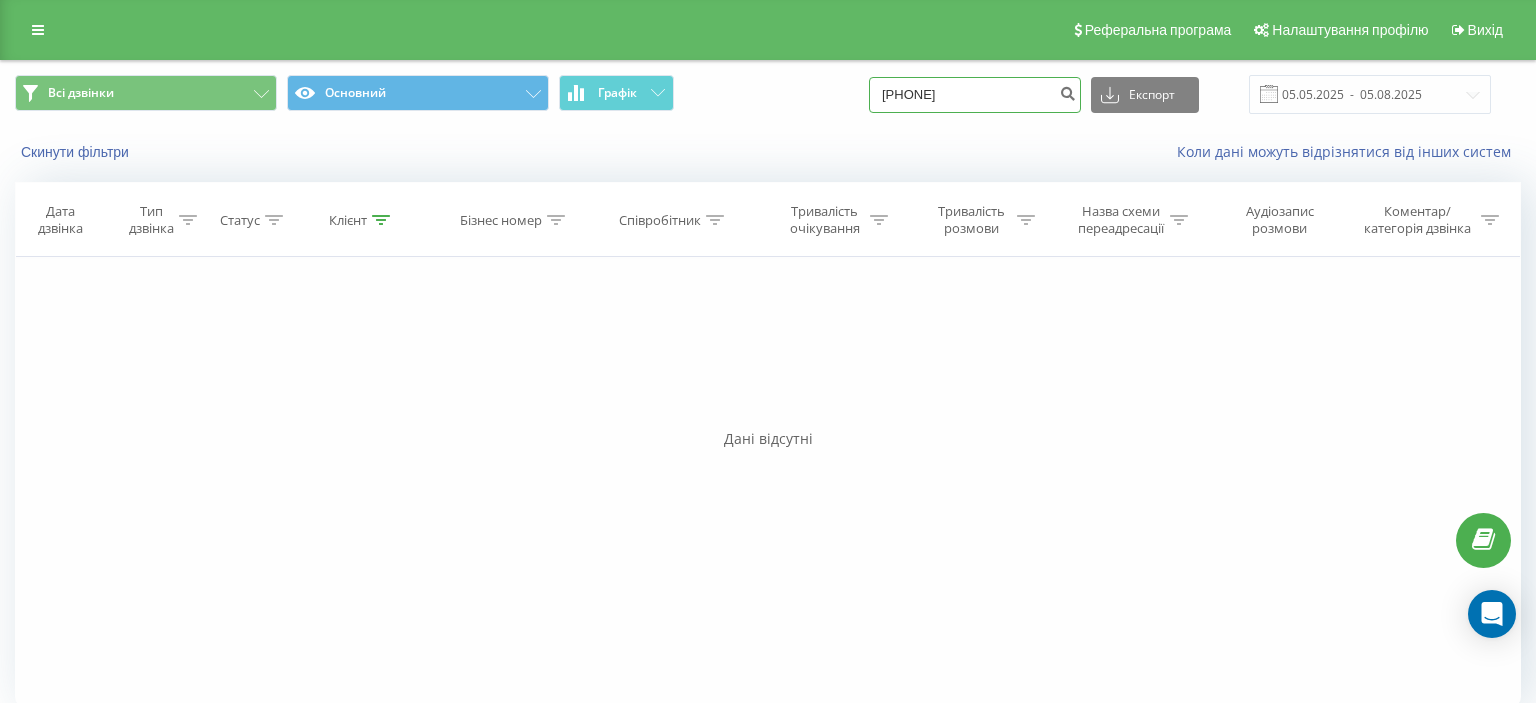click on "(096) 913 70 75" at bounding box center [975, 95] 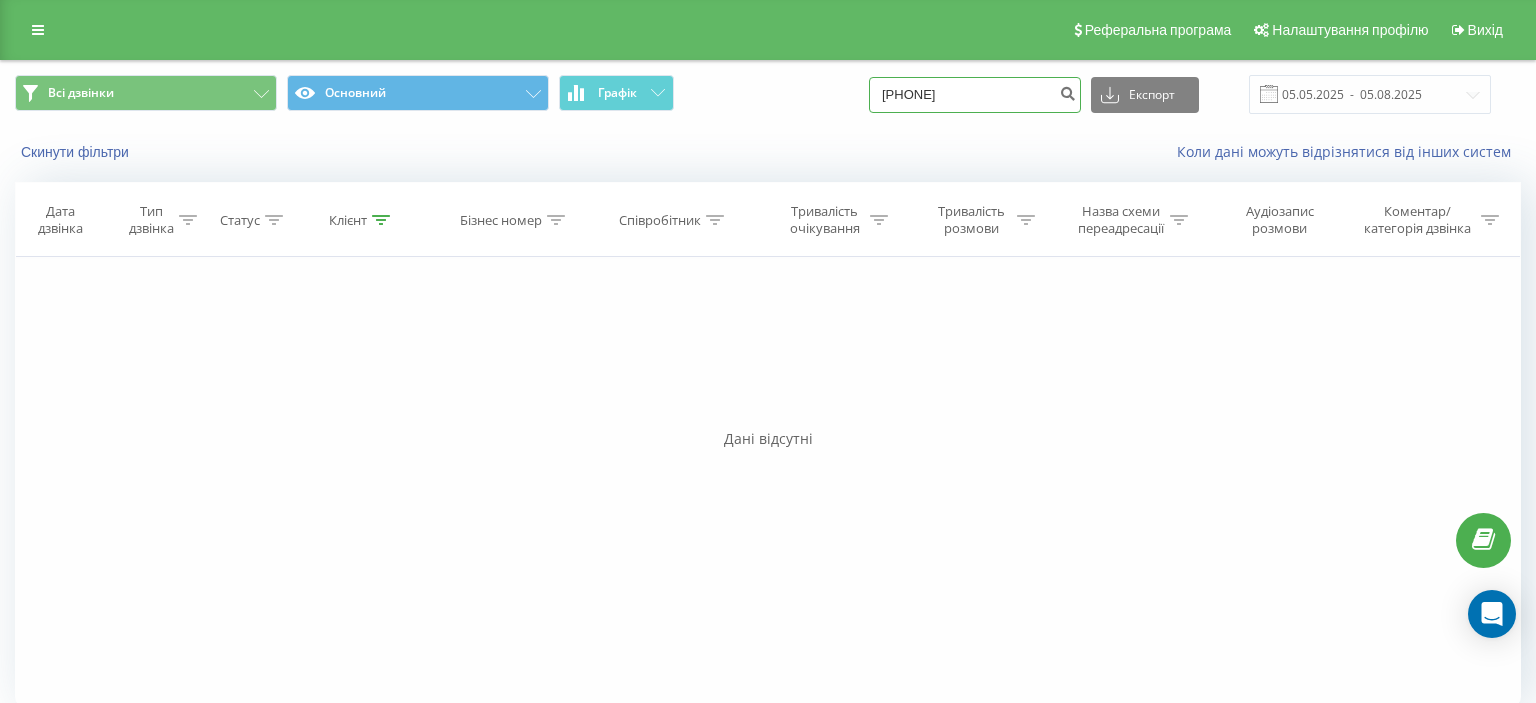click on "(096 913 70 75" at bounding box center [975, 95] 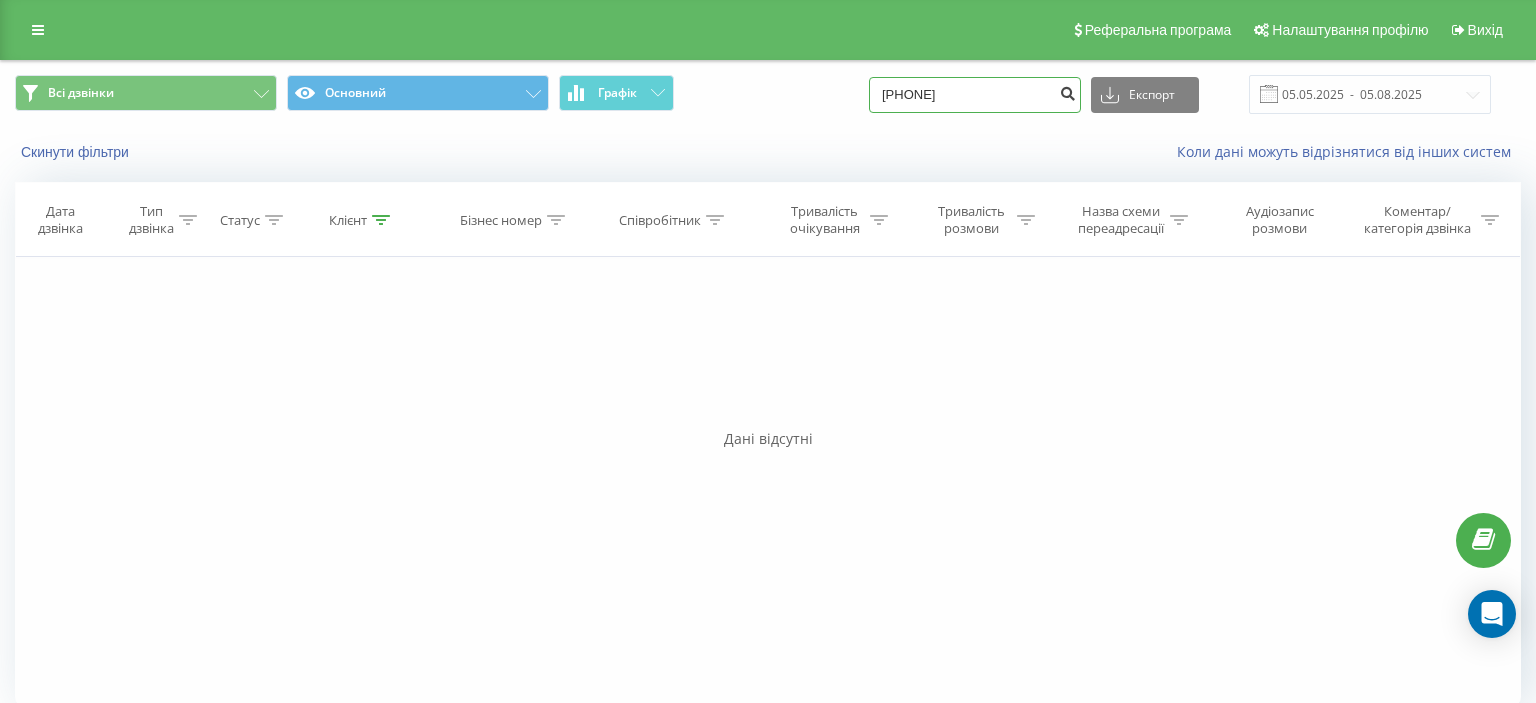 type on "096 913 70 75" 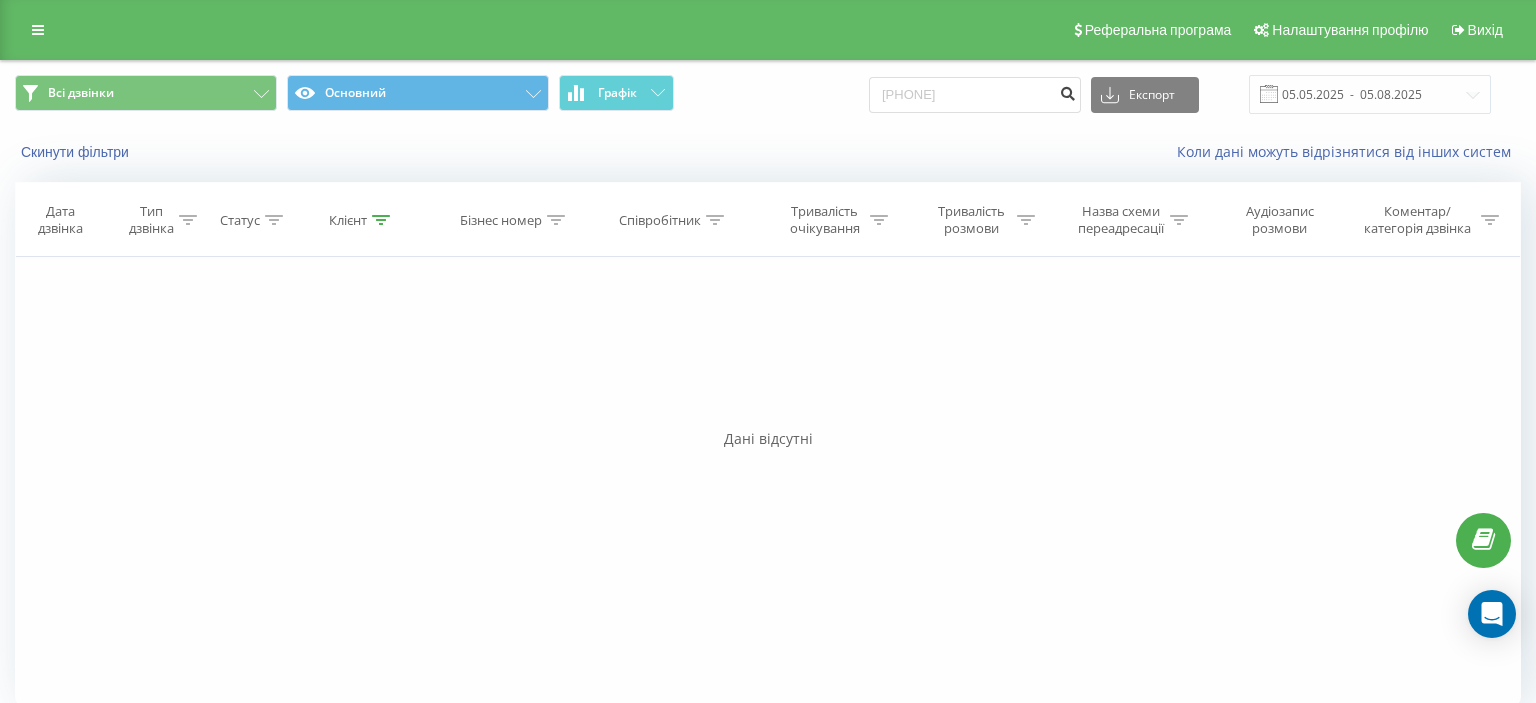 click at bounding box center (1067, 91) 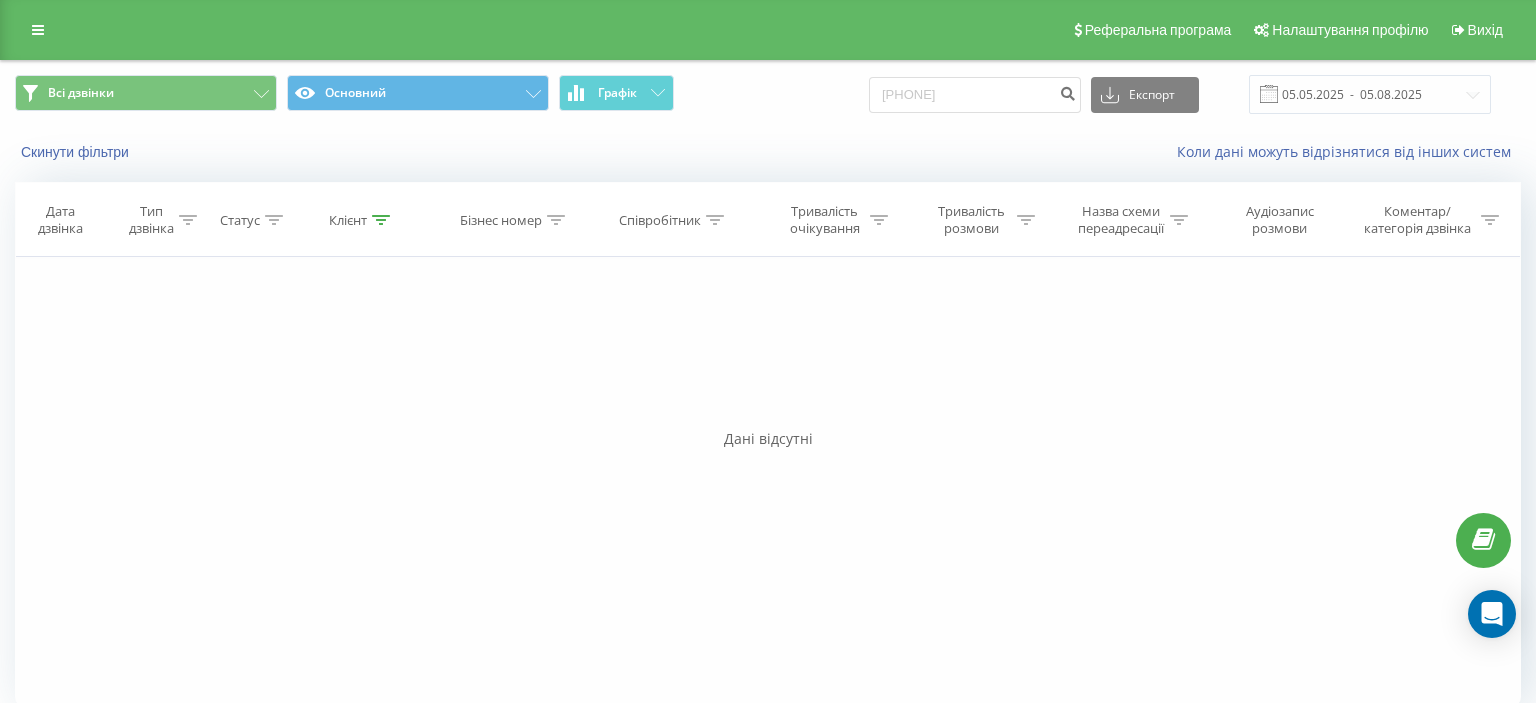 scroll, scrollTop: 0, scrollLeft: 0, axis: both 